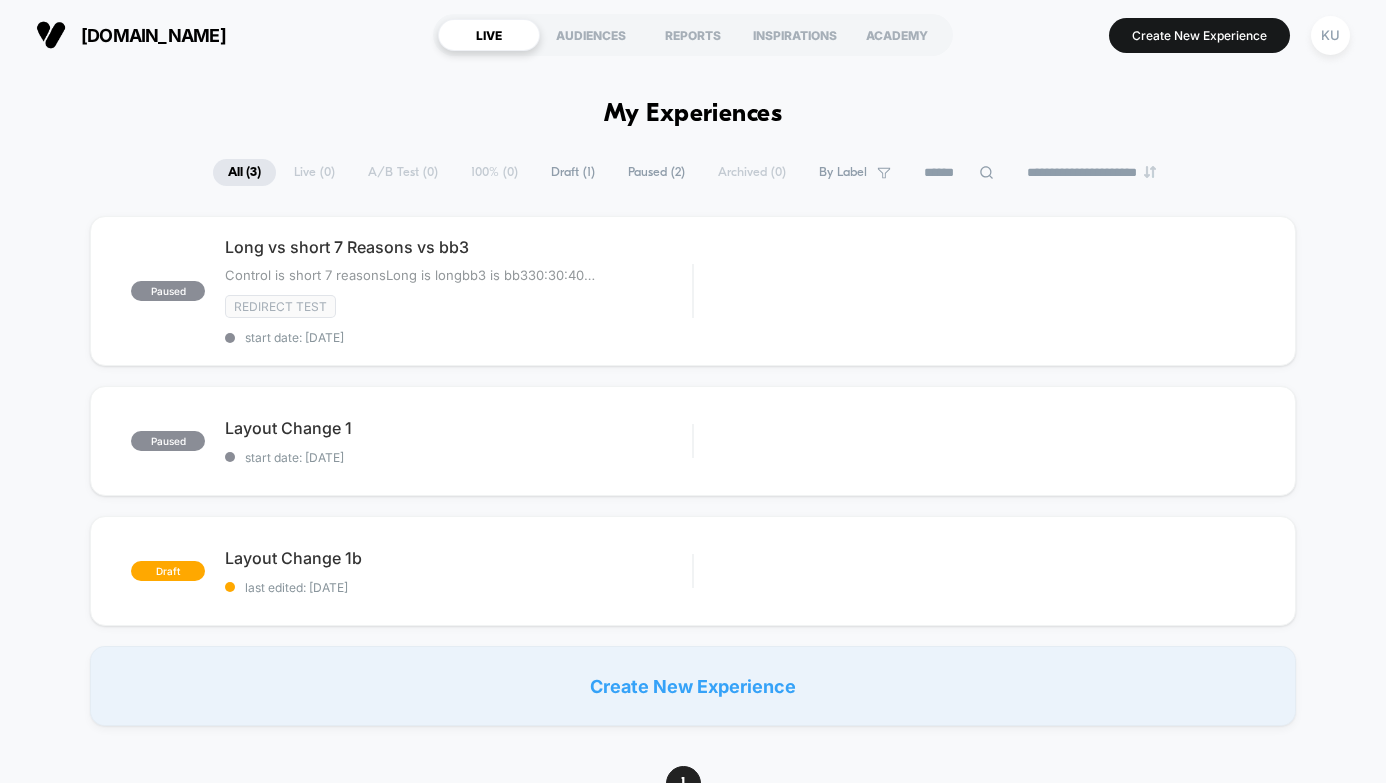 scroll, scrollTop: 0, scrollLeft: 0, axis: both 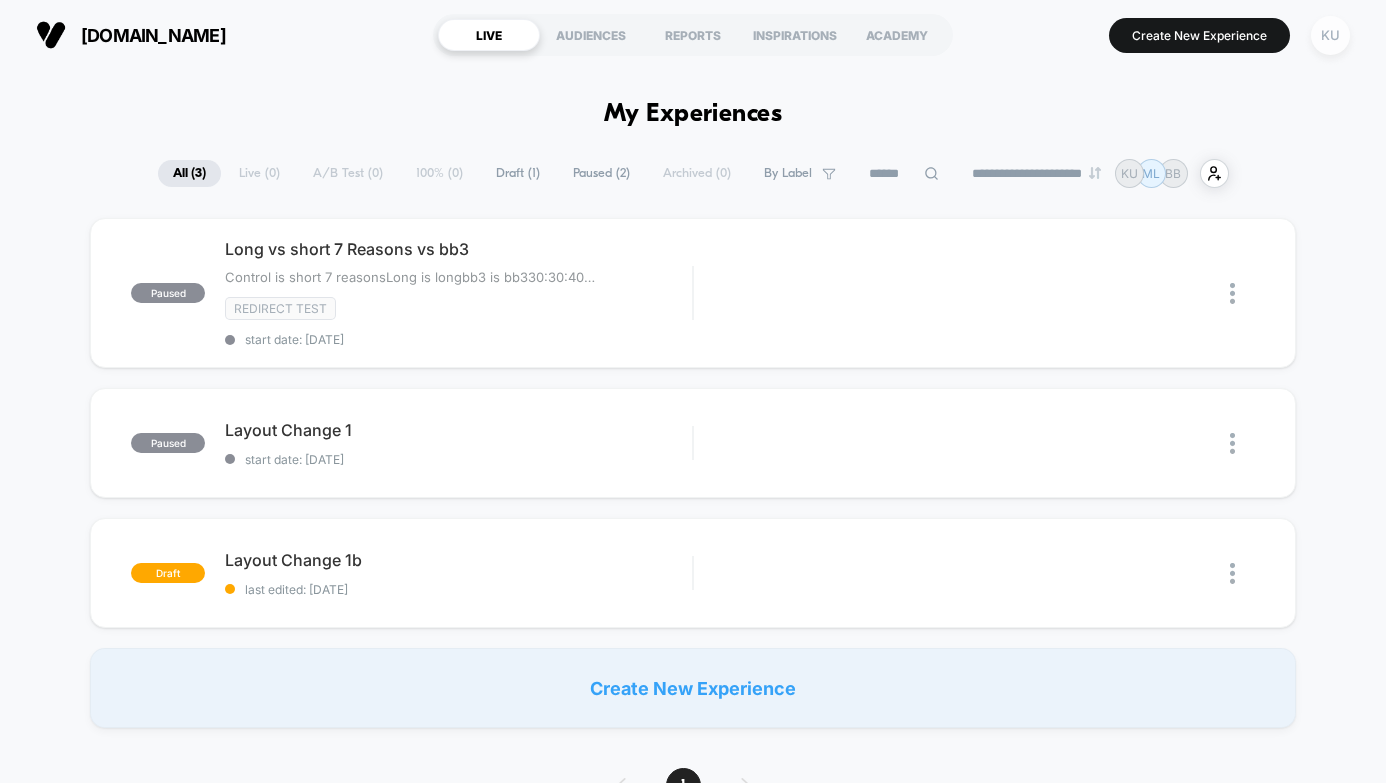 click on "KU" at bounding box center [1330, 35] 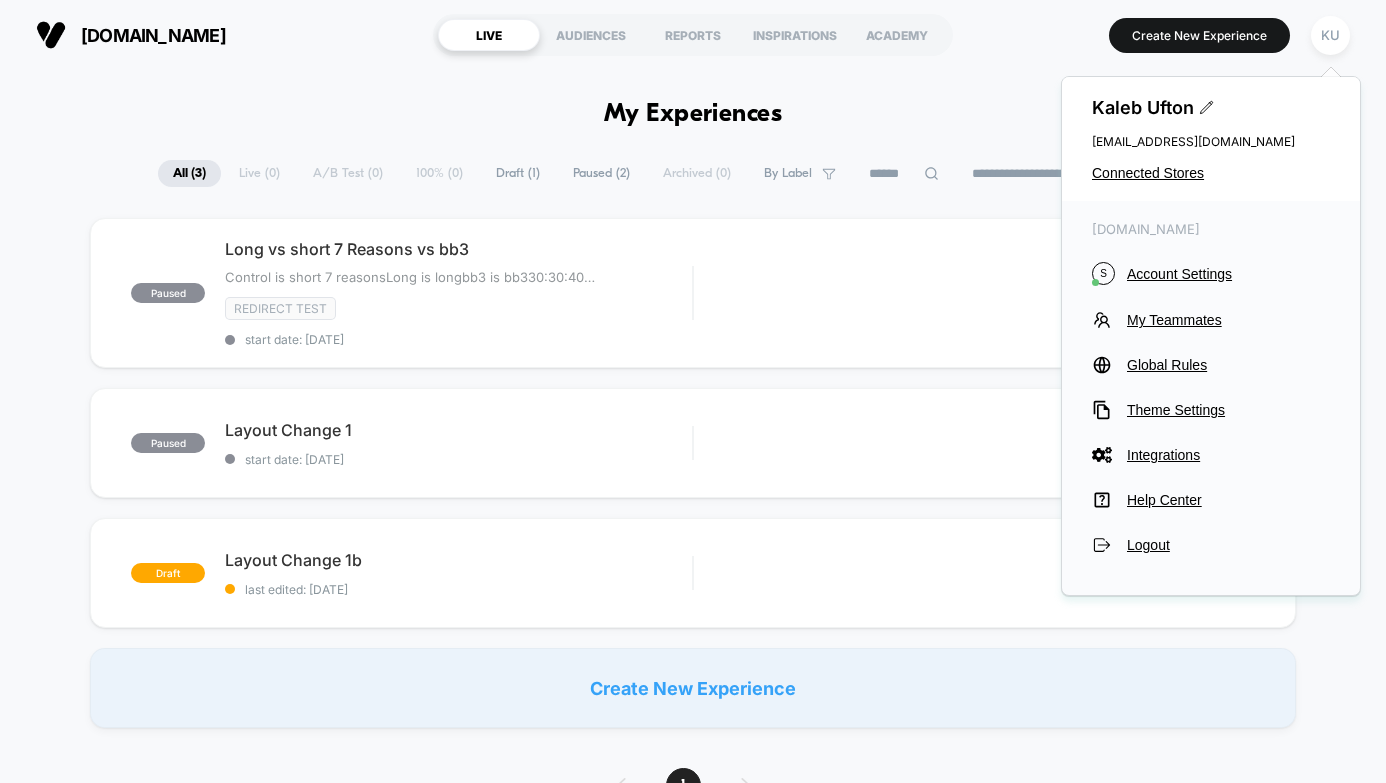 scroll, scrollTop: 0, scrollLeft: 0, axis: both 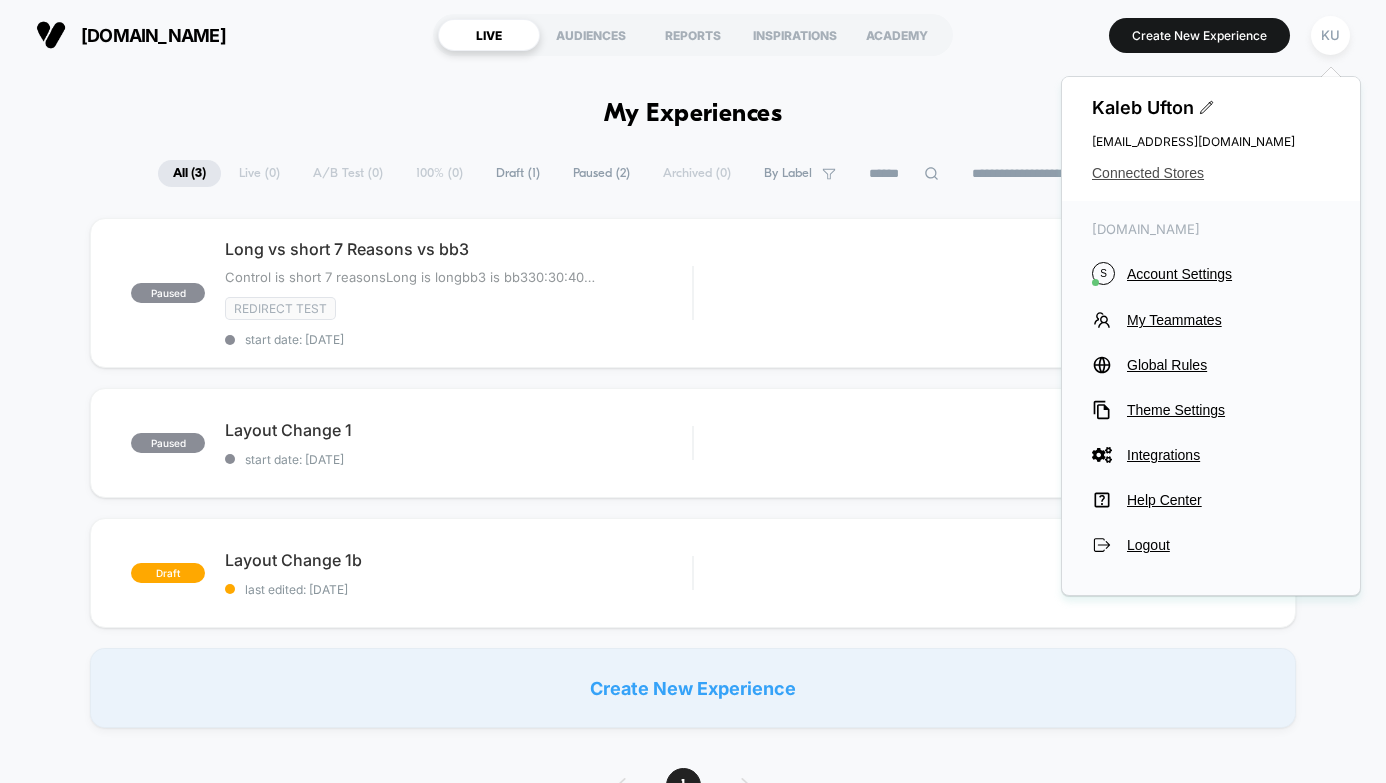 click on "Connected Stores" at bounding box center [1211, 173] 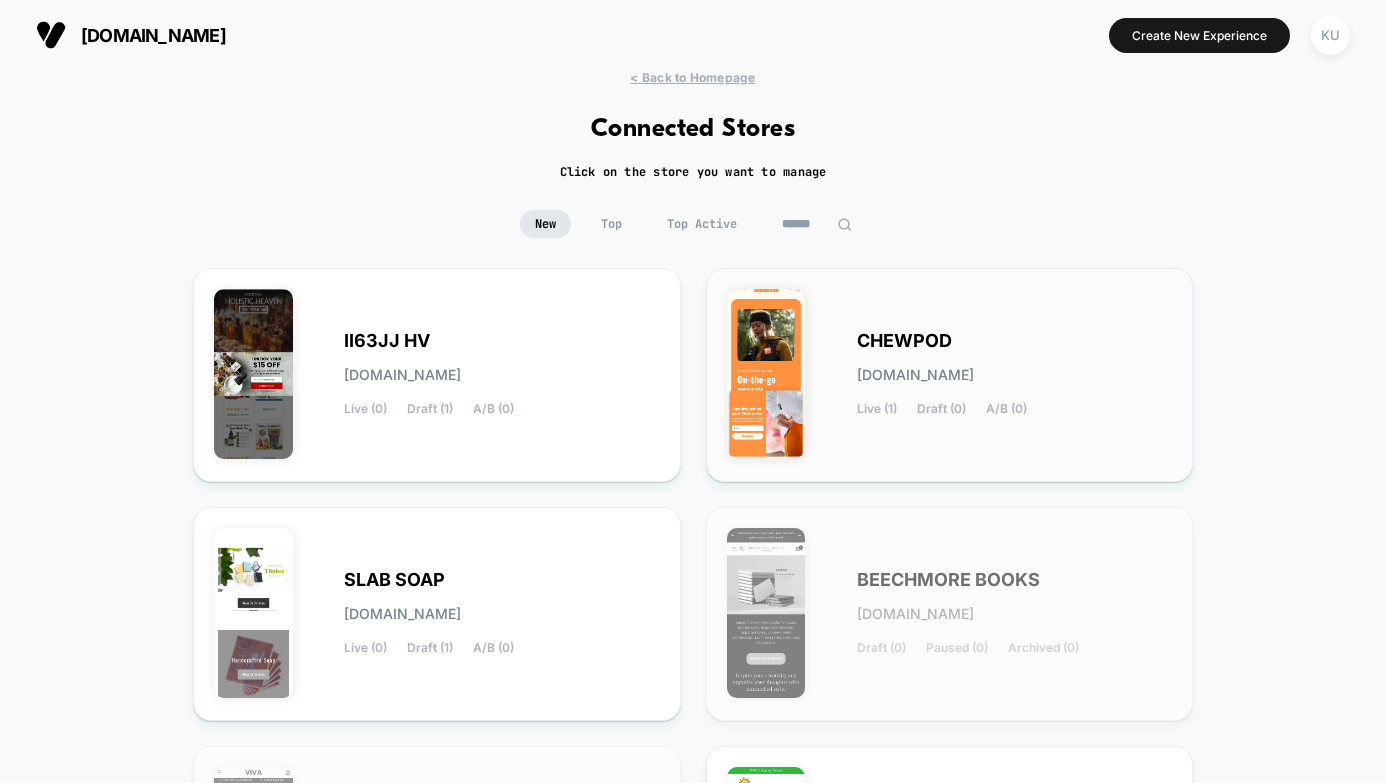 click on "CHEWPOD [DOMAIN_NAME] Live (1) Draft (0) A/B (0)" at bounding box center [950, 375] 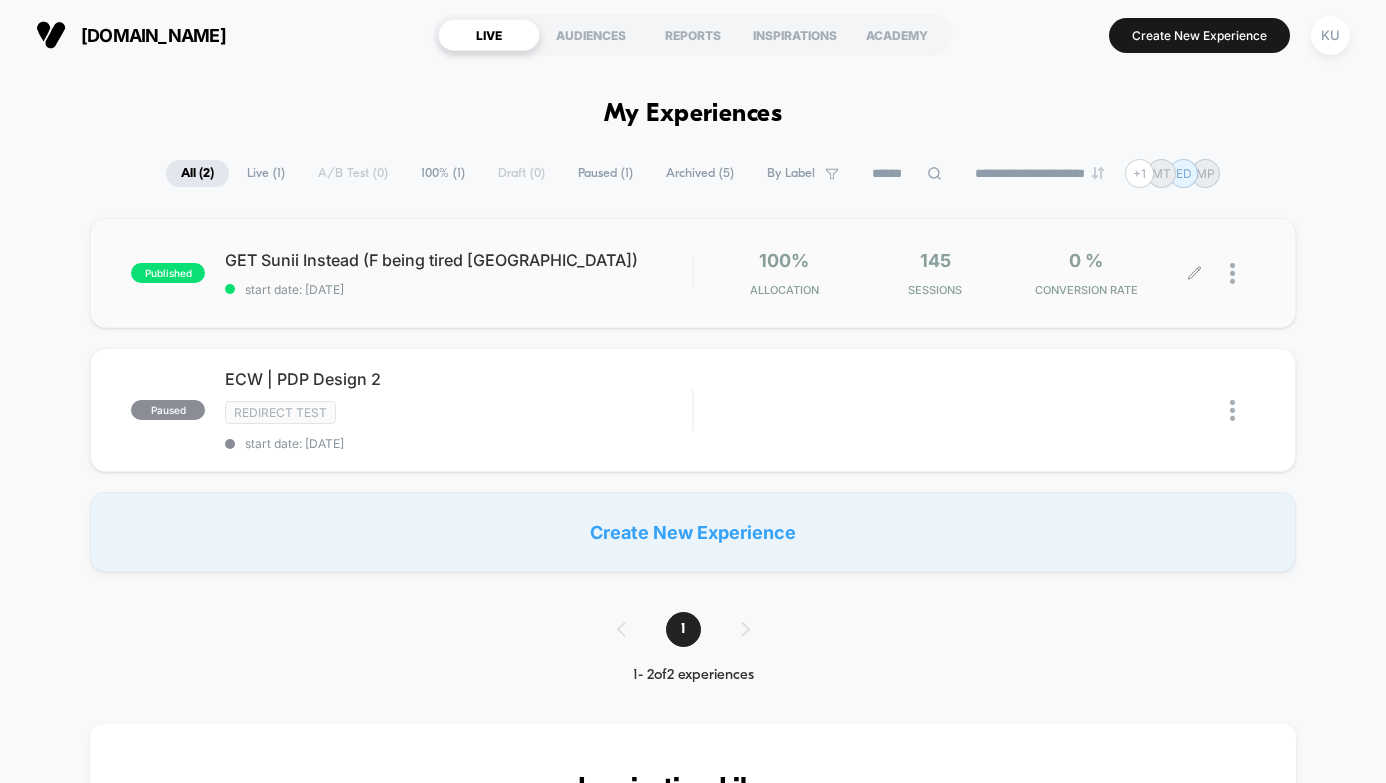 click at bounding box center [1242, 273] 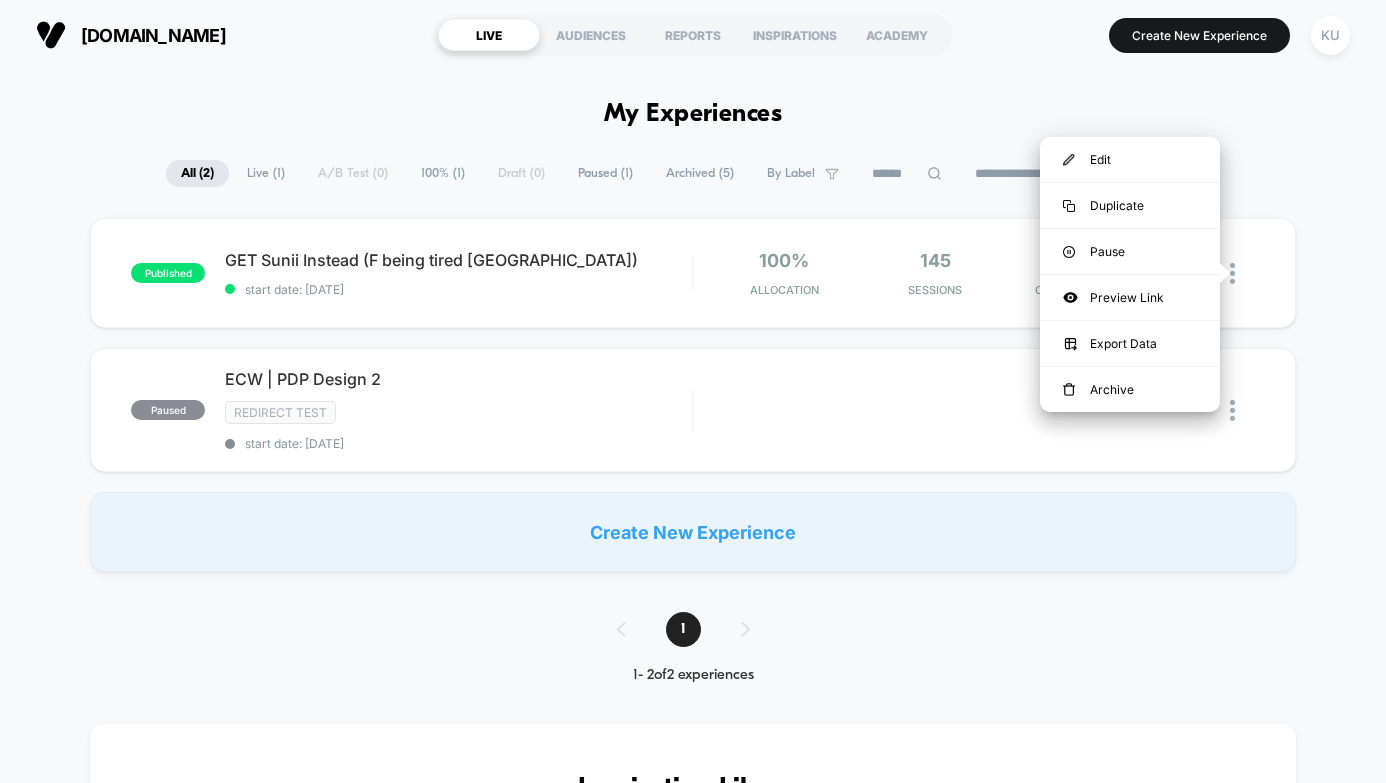 click on "published GET Sunii Instead (F being tired [GEOGRAPHIC_DATA]) start date: [DATE] 100% Allocation 145 Sessions 0 % CONVERSION RATE paused ECW | PDP Design 2 Redirect Test start date: [DATE] Edit Duplicate Preview Start Create New Experience" at bounding box center (693, 395) 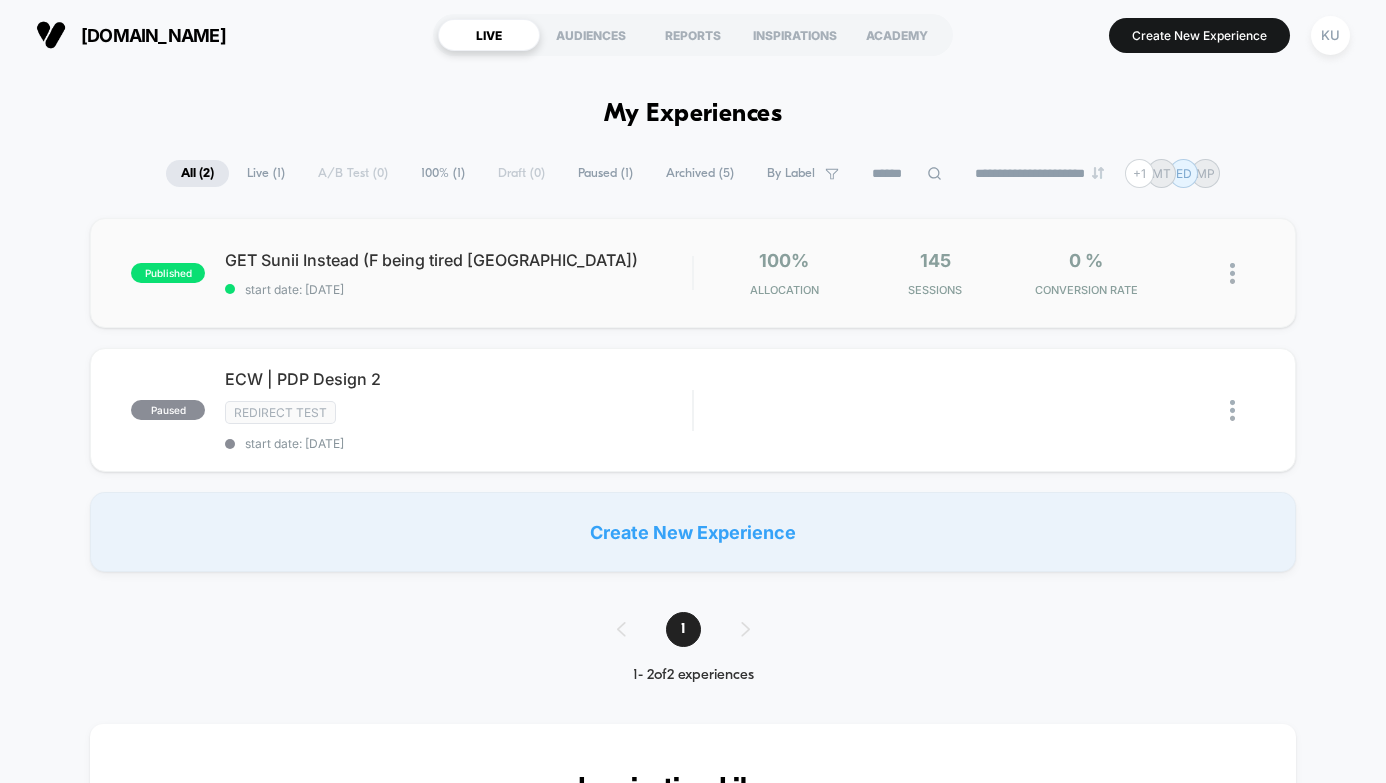 click at bounding box center [1242, 273] 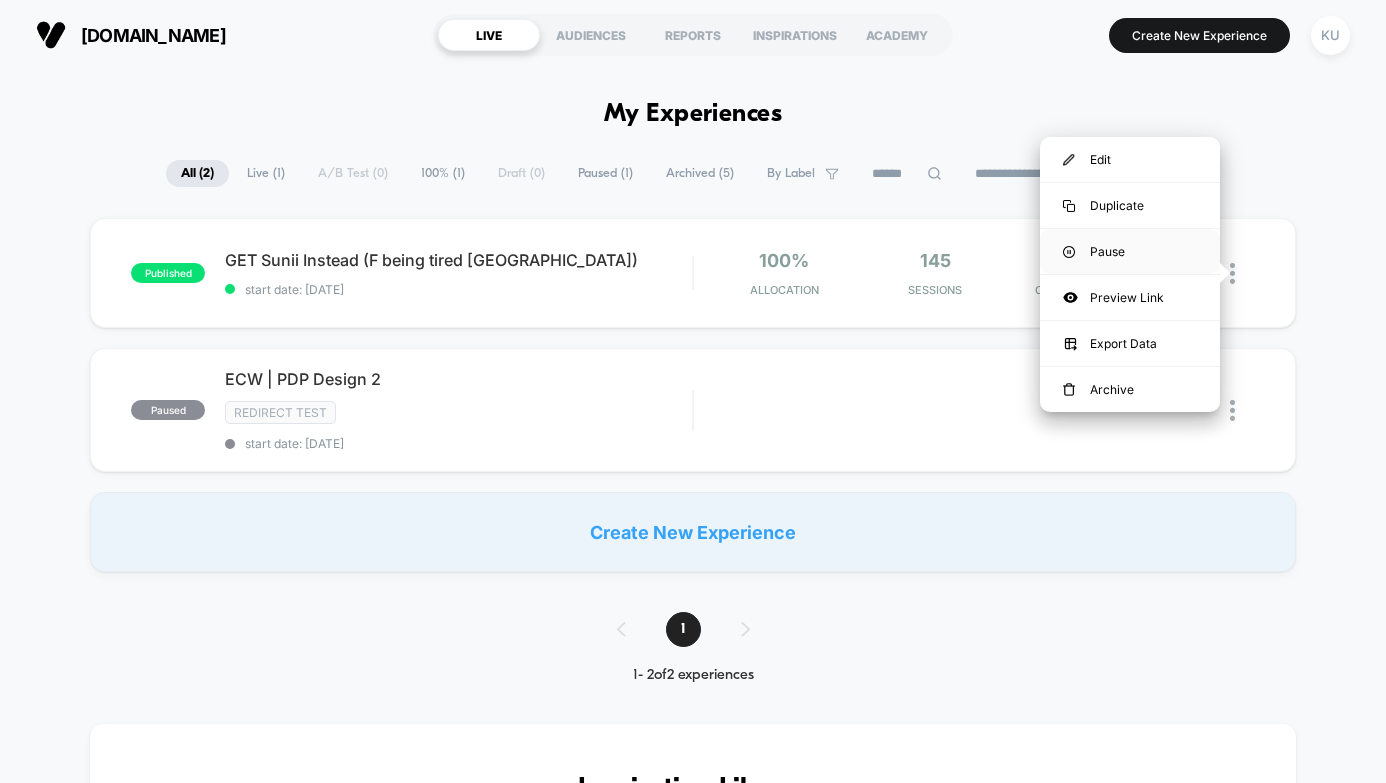 click on "Pause" at bounding box center [1130, 251] 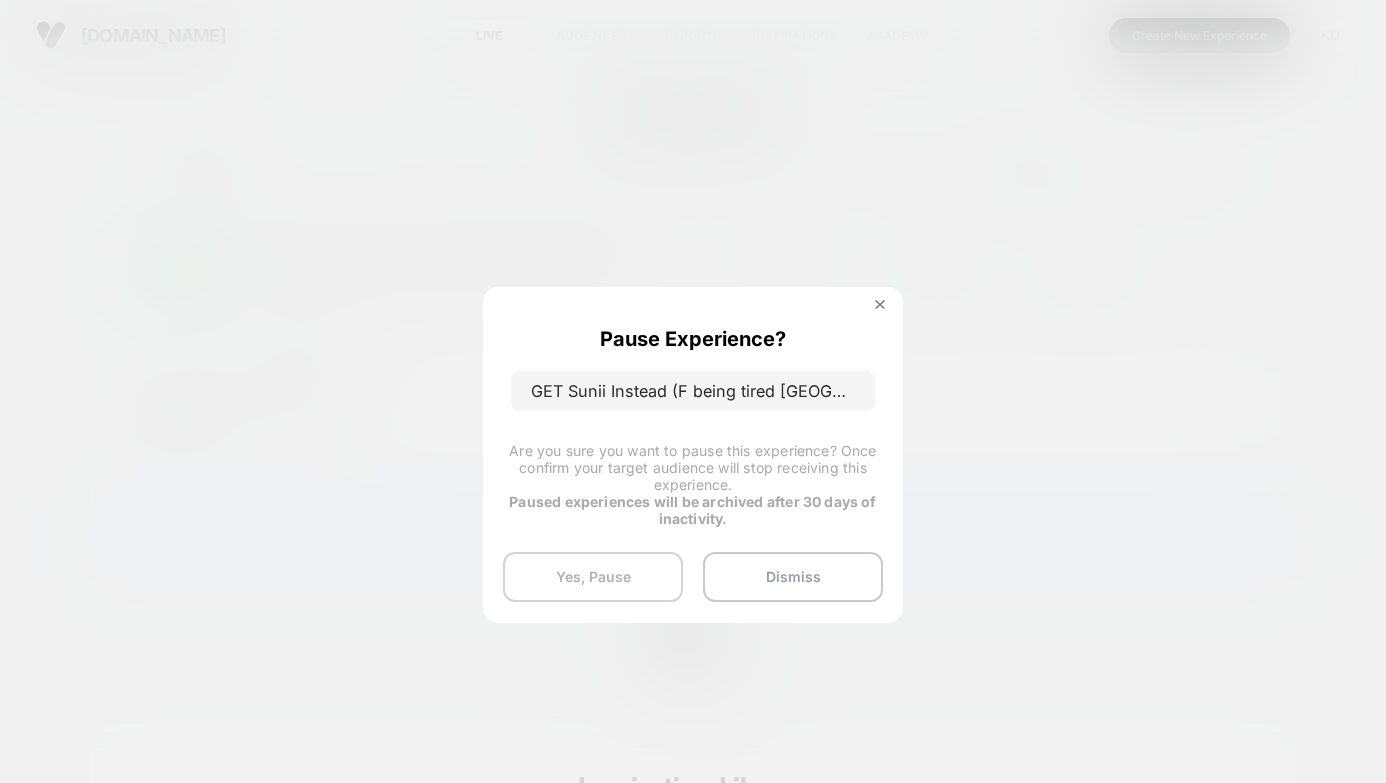 click on "Yes, Pause" at bounding box center (593, 577) 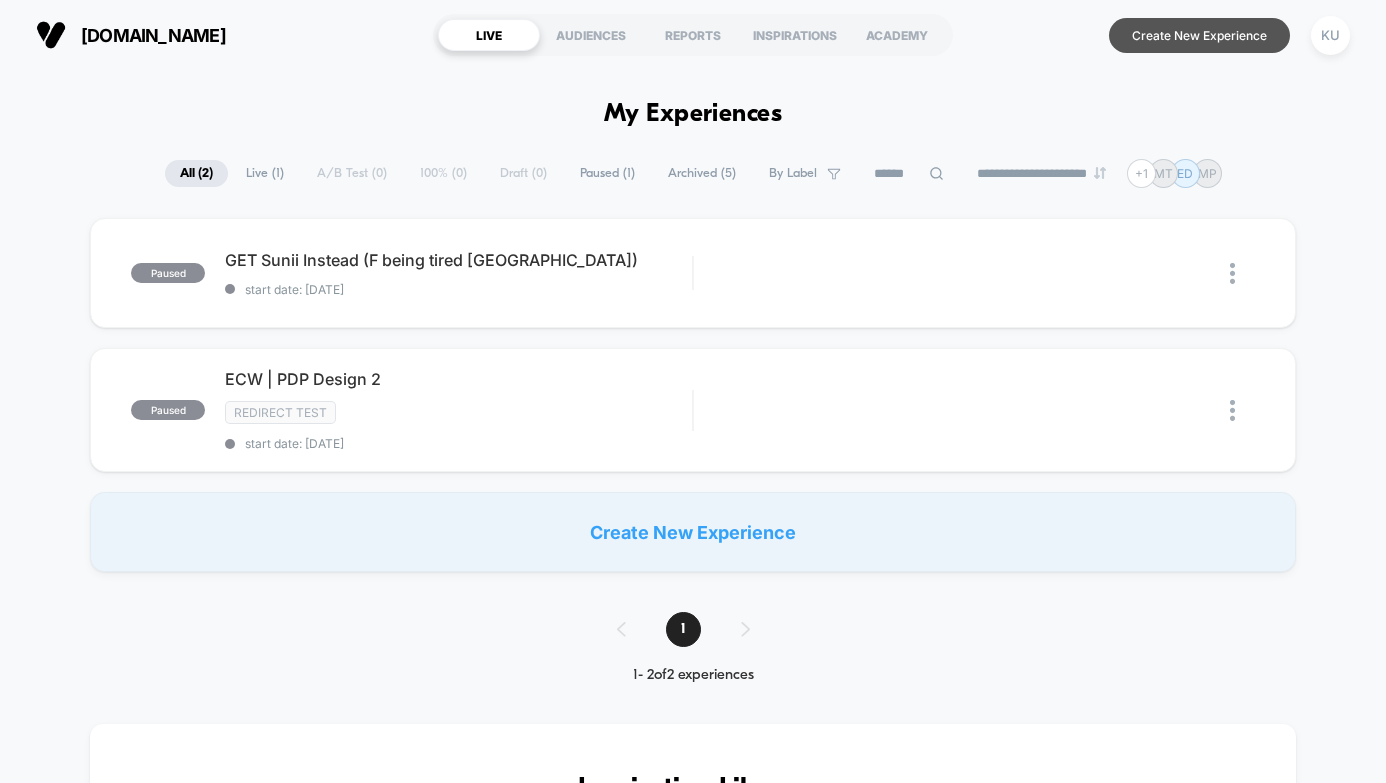 click on "Create New Experience" at bounding box center [1199, 35] 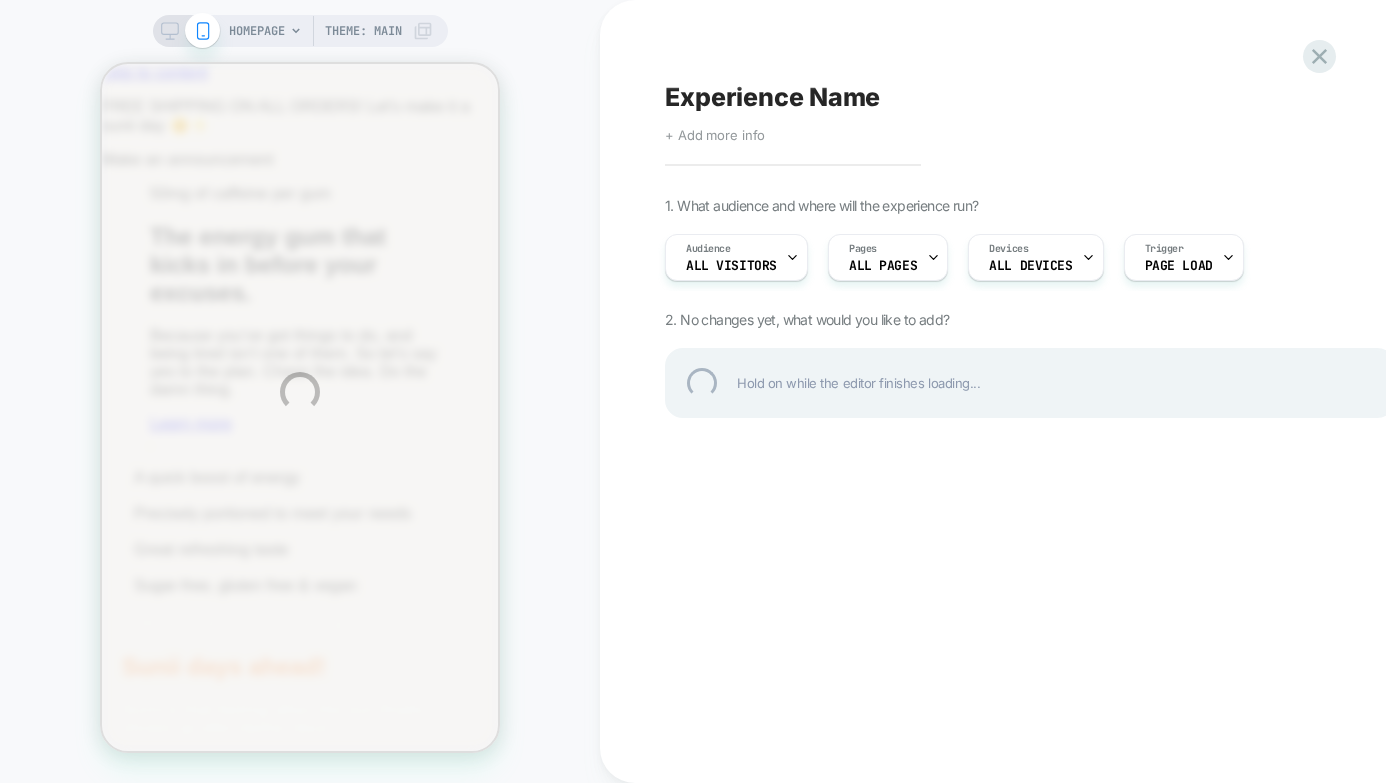scroll, scrollTop: 0, scrollLeft: 0, axis: both 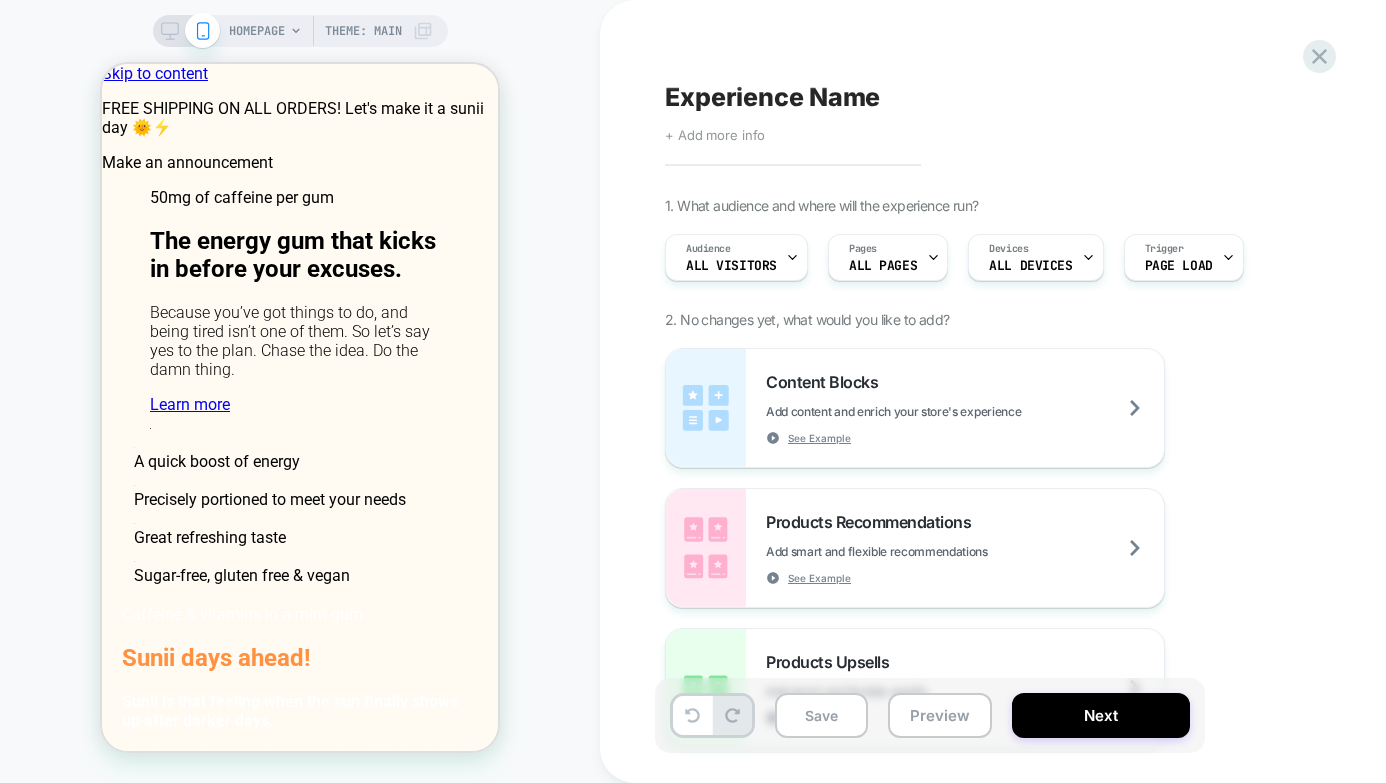 click on "HOMEPAGE" at bounding box center (257, 31) 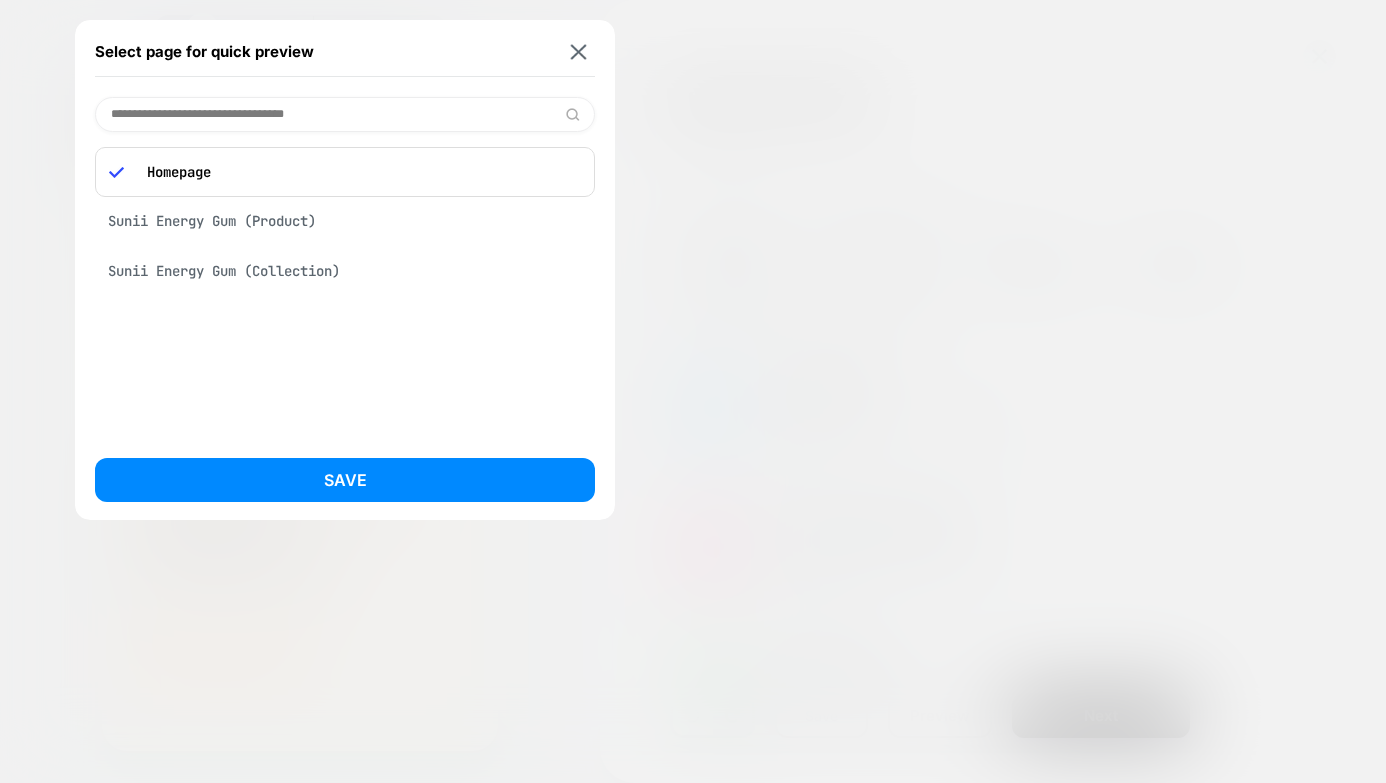 click on "Sunii Energy Gum (Product) Sunii Energy Gum (Collection)" at bounding box center (345, 246) 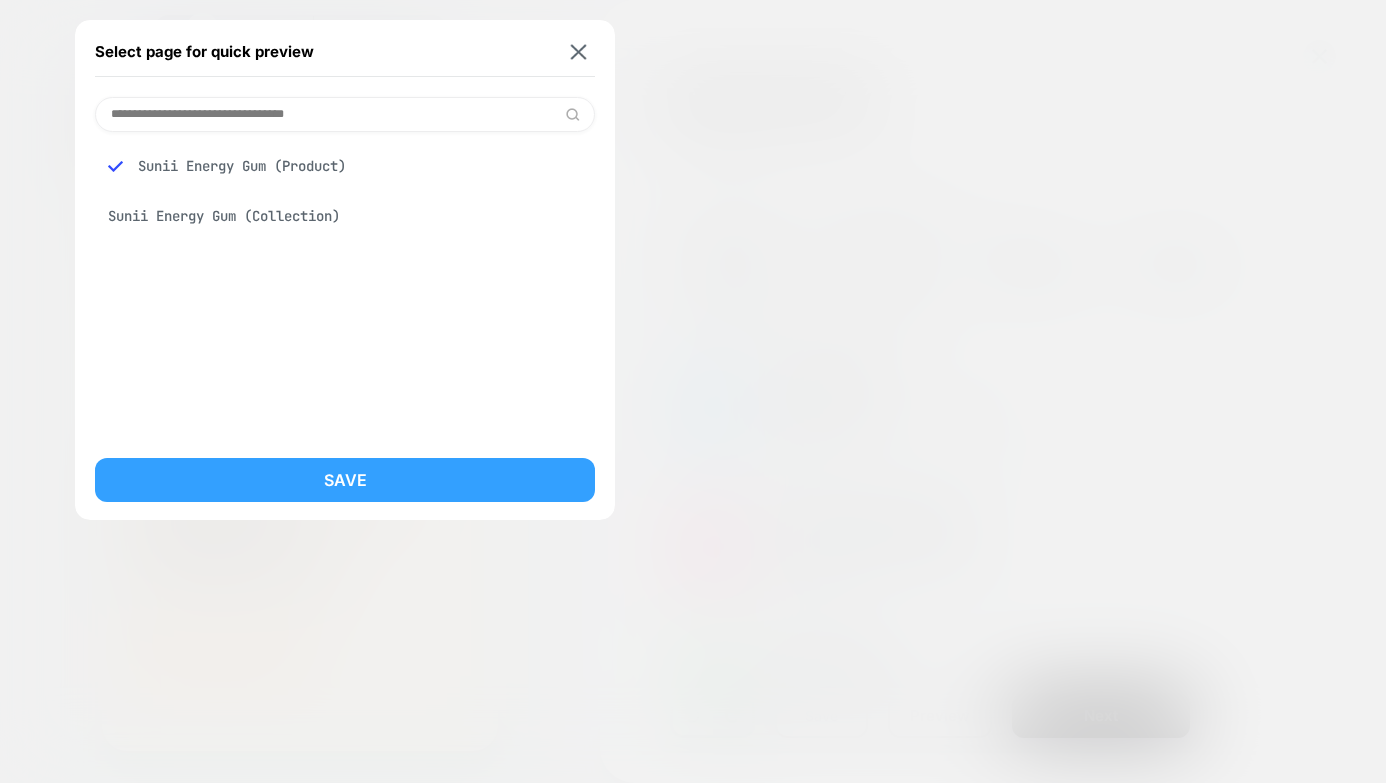 click on "Save" at bounding box center (345, 480) 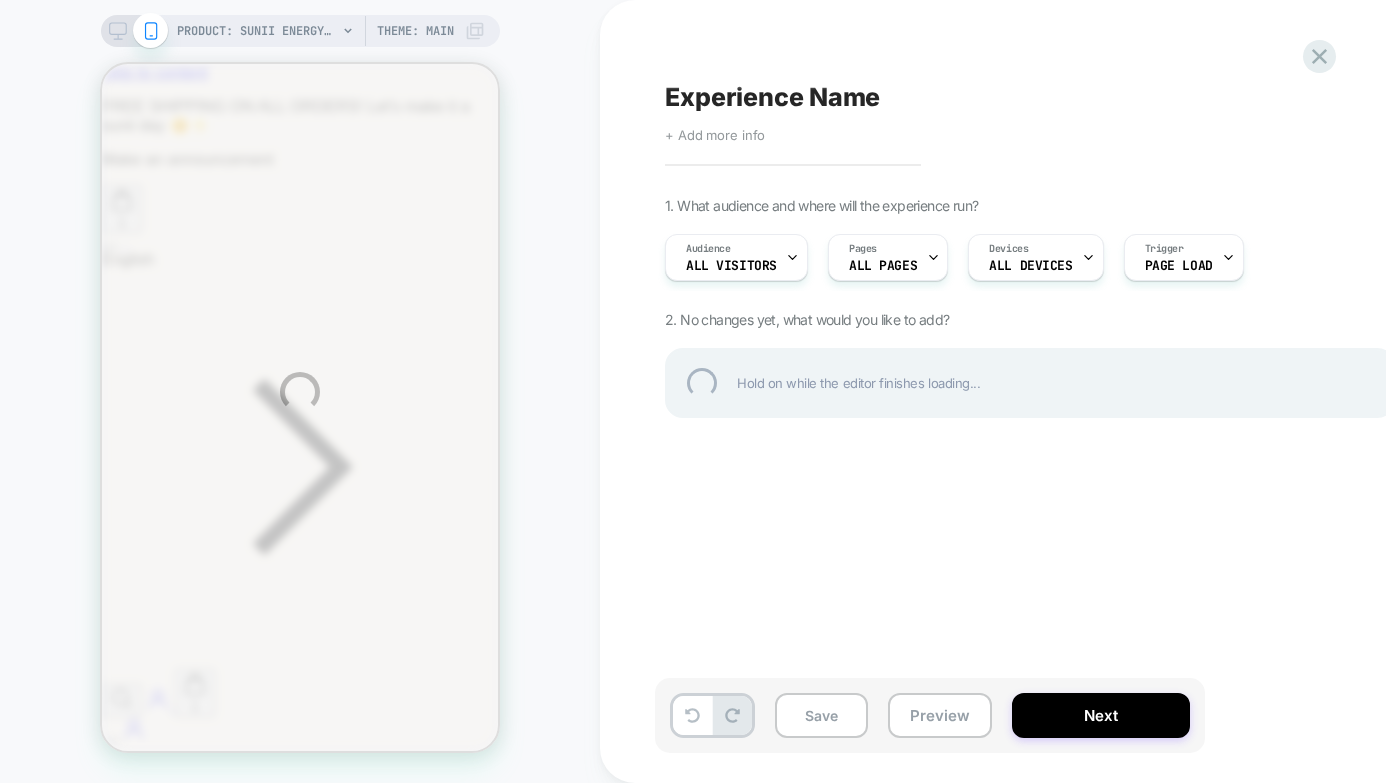scroll, scrollTop: 0, scrollLeft: 0, axis: both 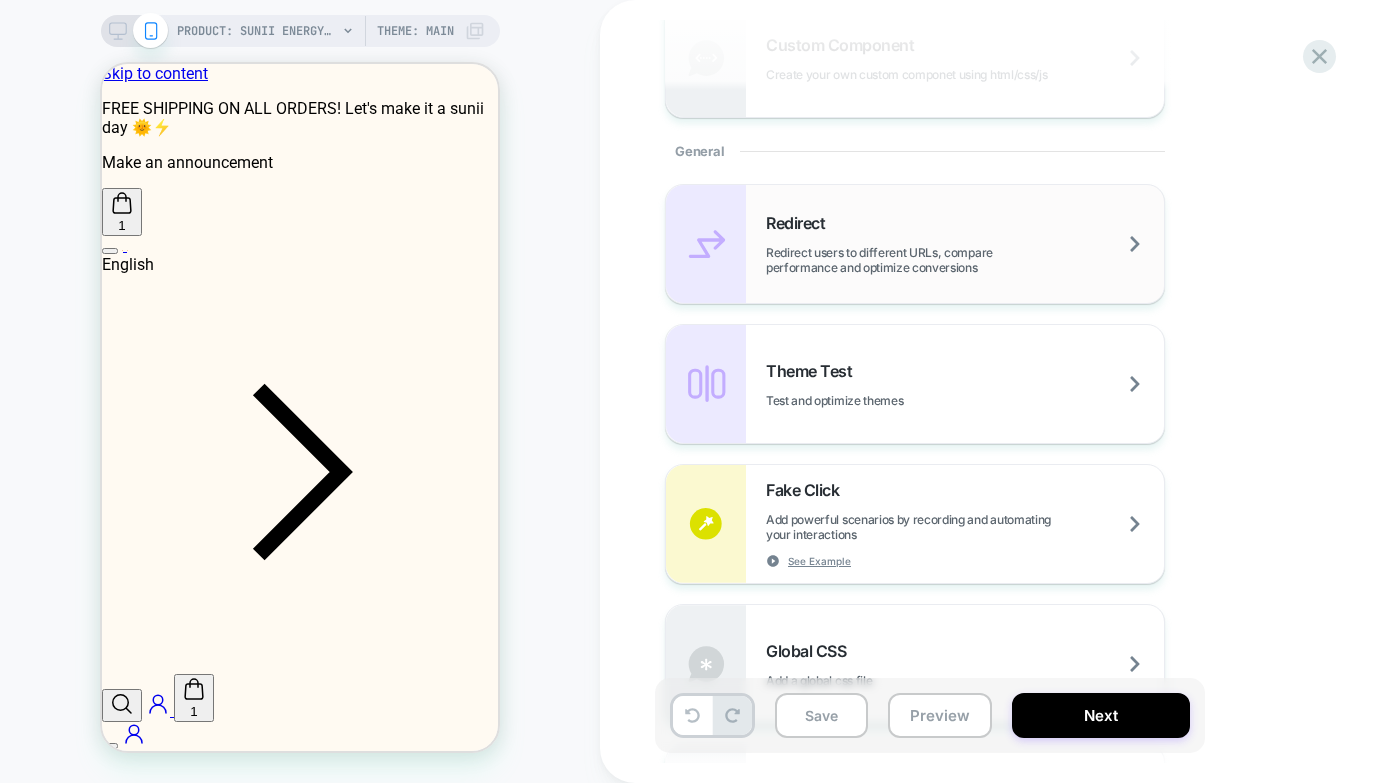 click on "Redirect Redirect users to different URLs, compare performance and optimize conversions" at bounding box center [965, 244] 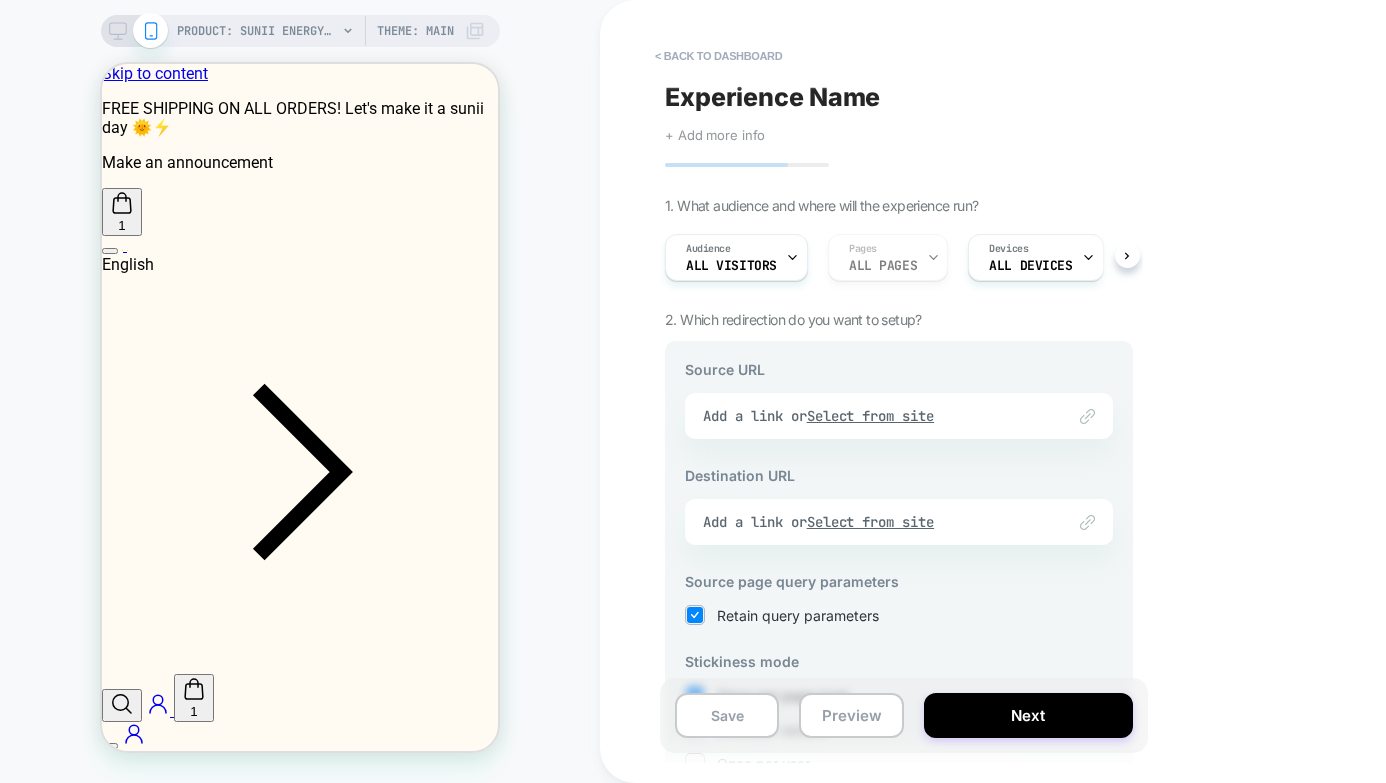 click on "Link to Add a link or  Select from site" at bounding box center [899, 416] 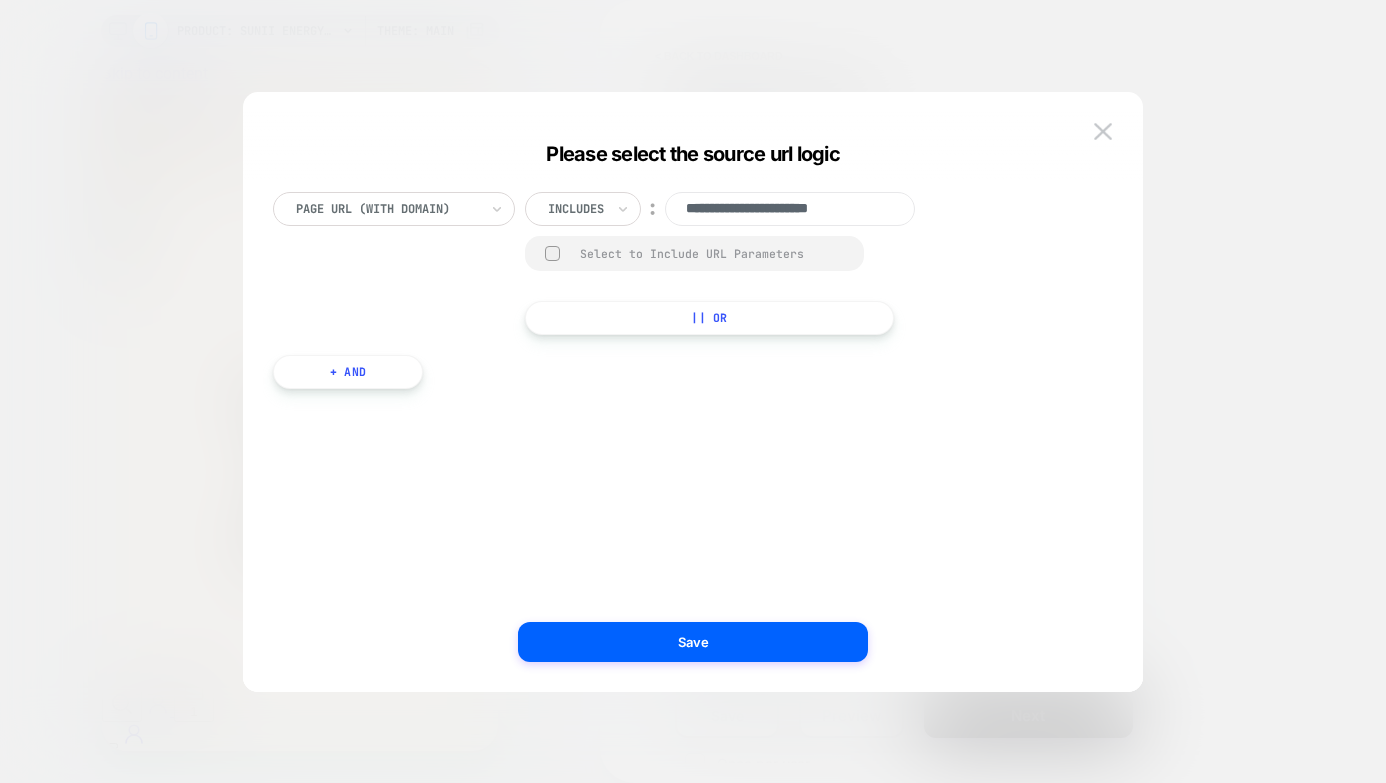 drag, startPoint x: 891, startPoint y: 215, endPoint x: 927, endPoint y: 204, distance: 37.64306 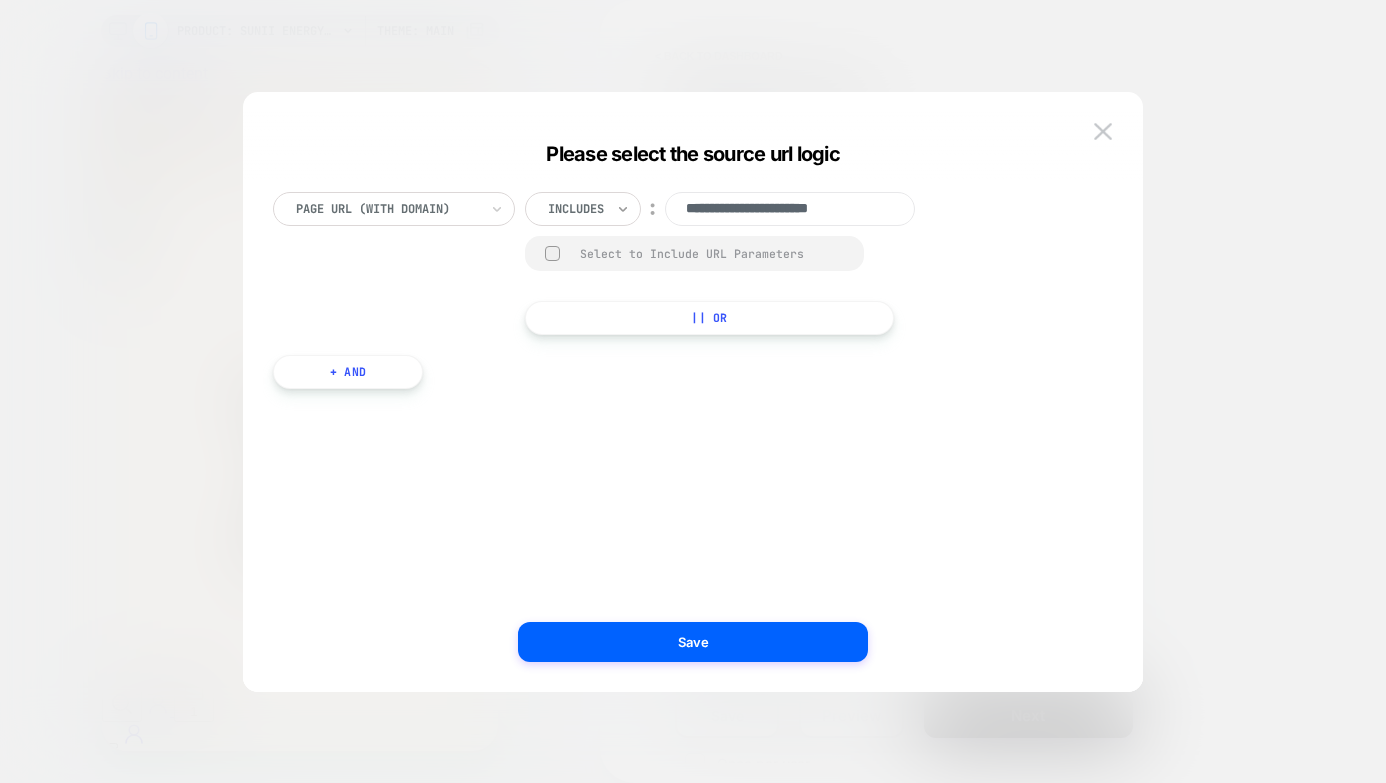 drag, startPoint x: 891, startPoint y: 207, endPoint x: 625, endPoint y: 200, distance: 266.0921 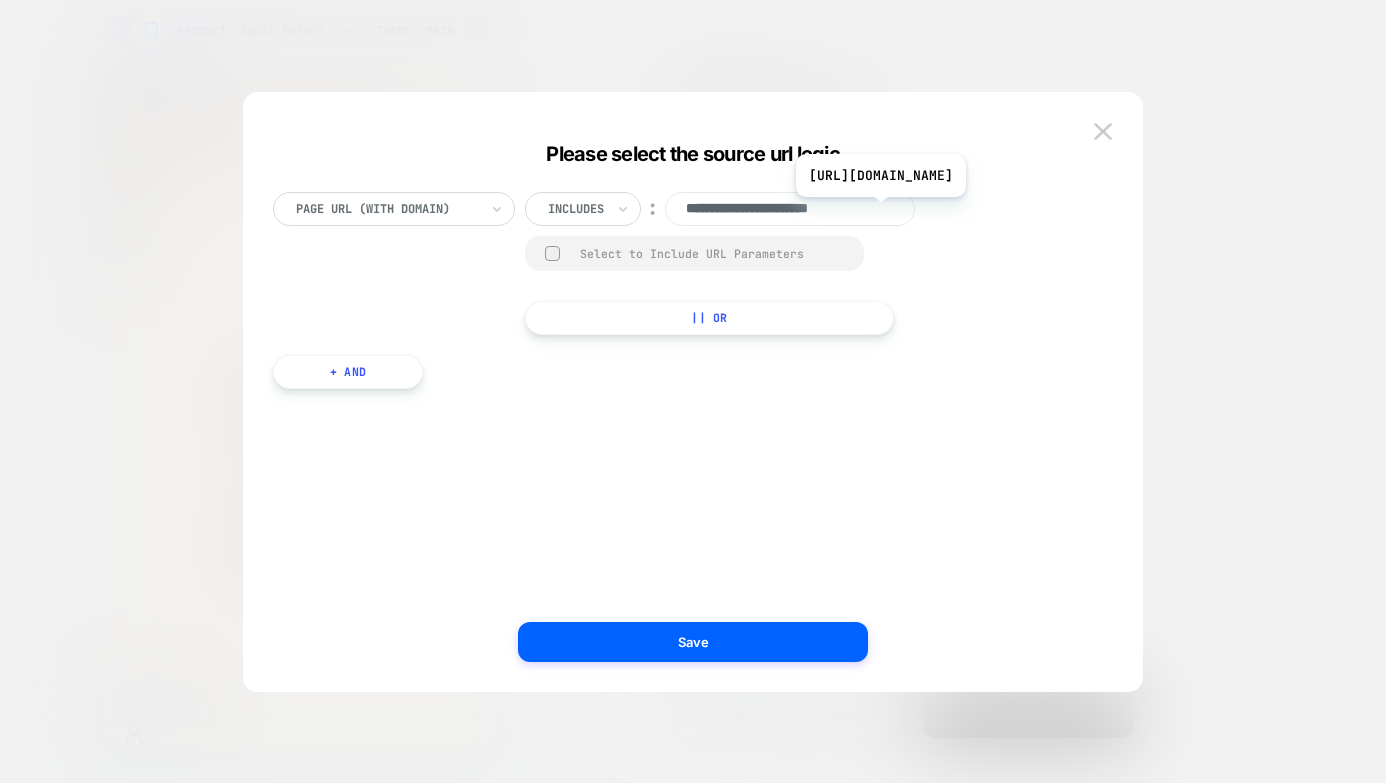 click on "**********" at bounding box center [790, 209] 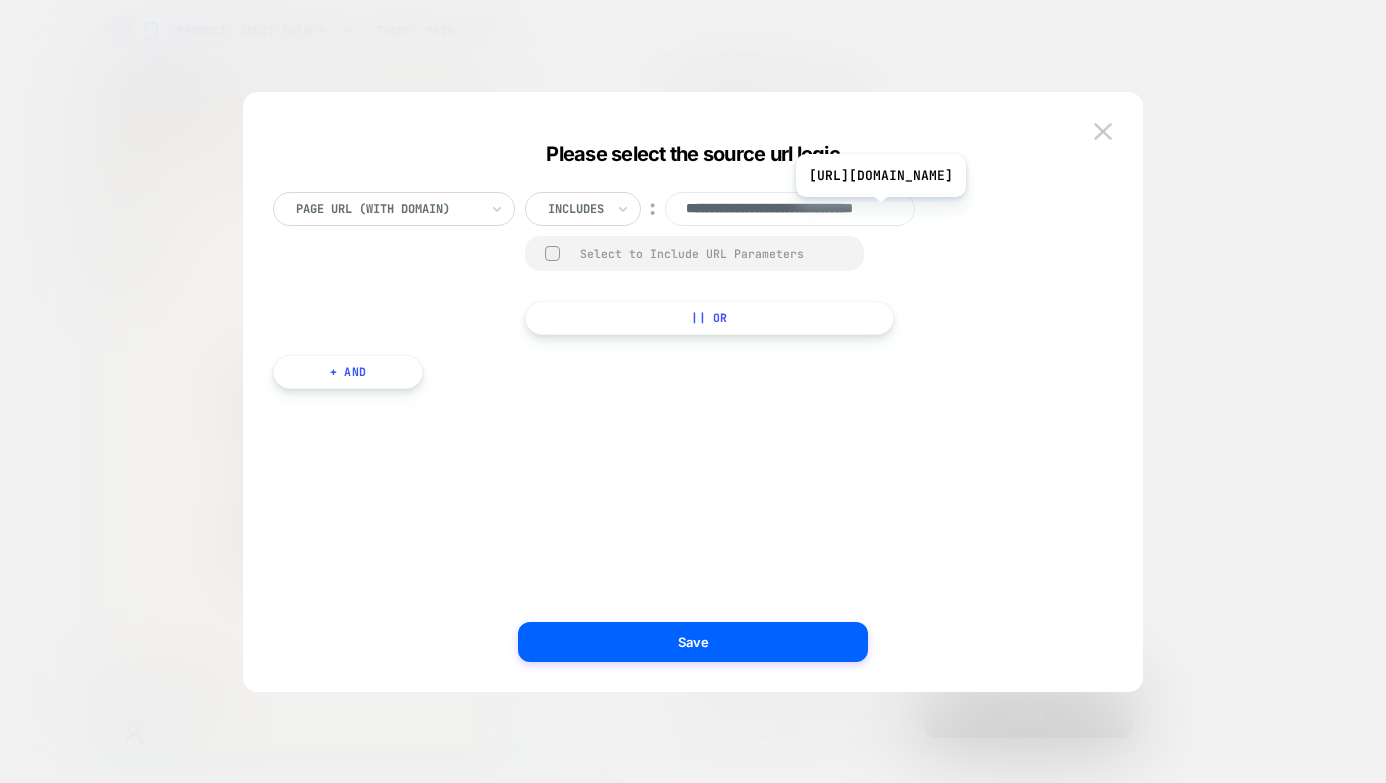 scroll, scrollTop: 0, scrollLeft: 70, axis: horizontal 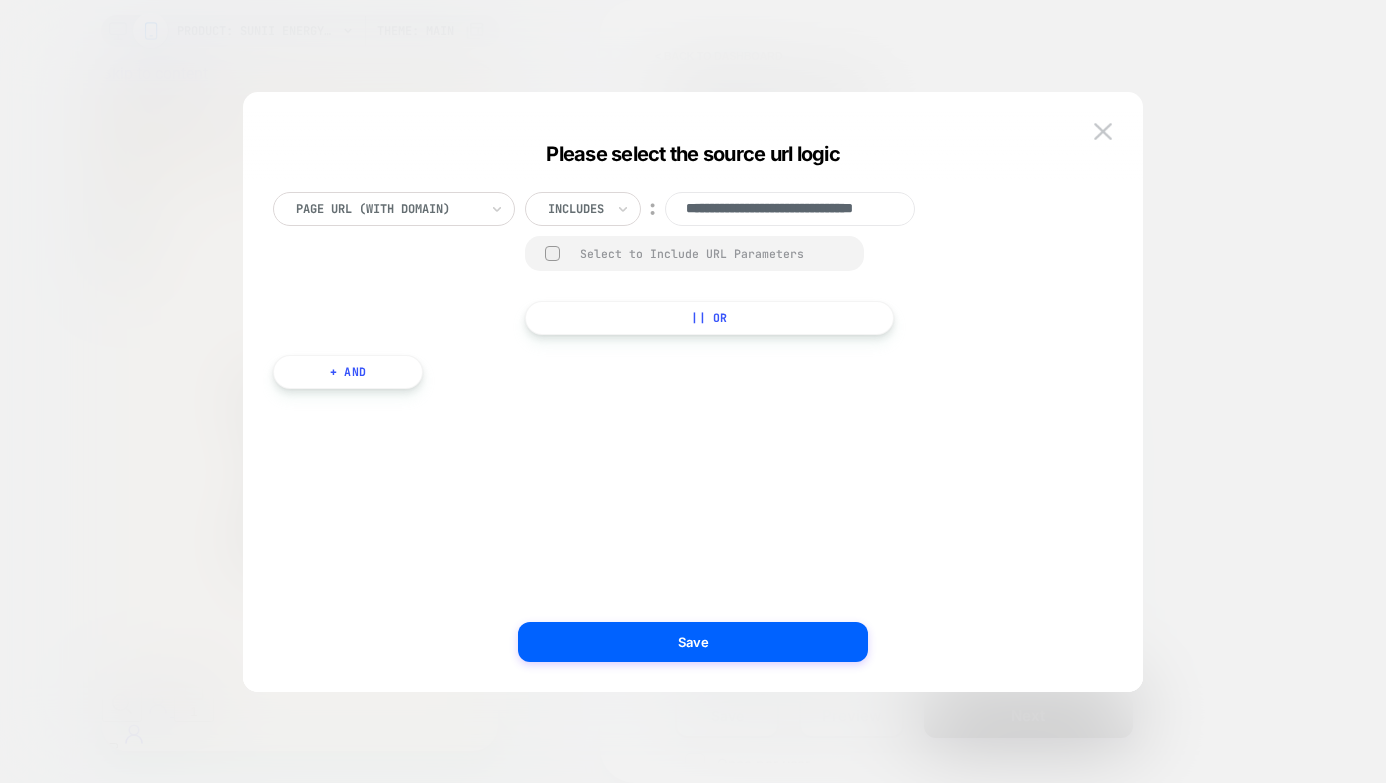 type on "**********" 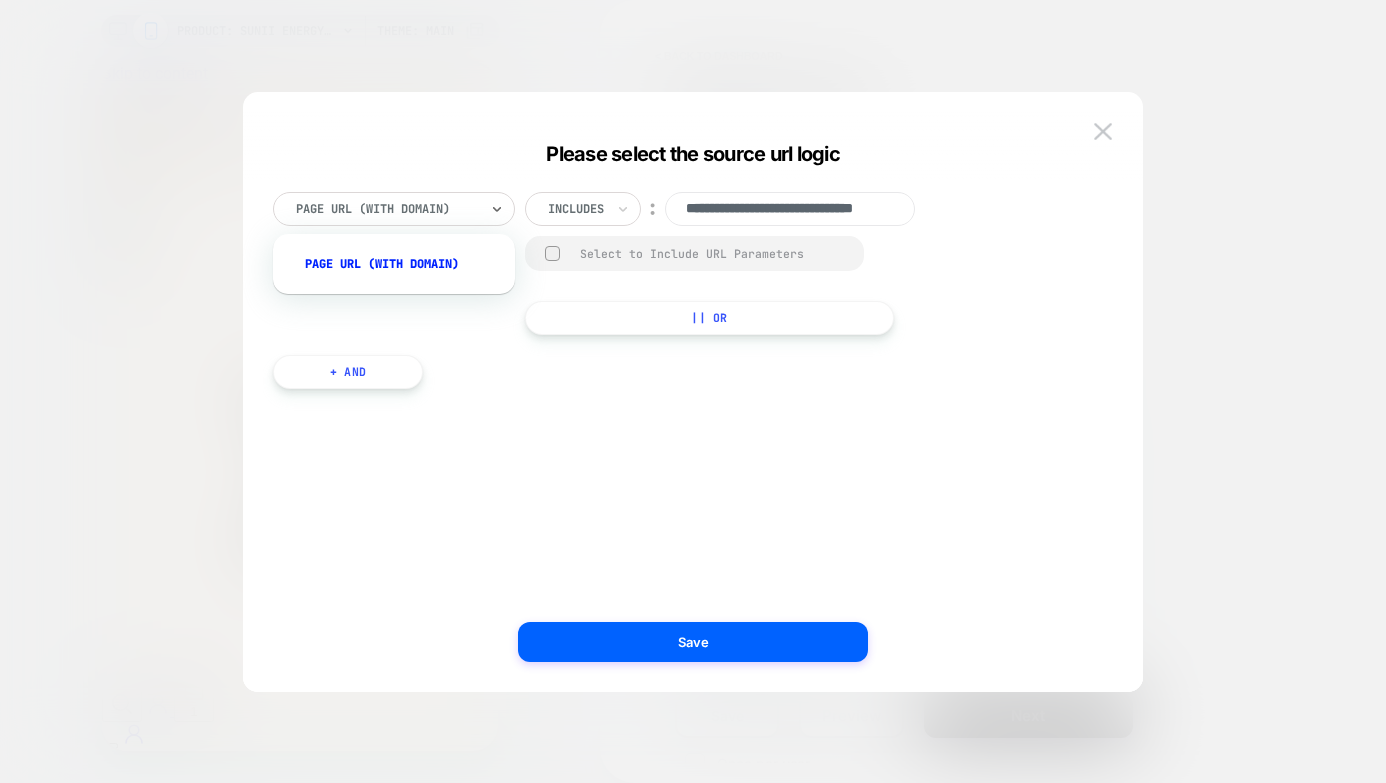 click at bounding box center [387, 209] 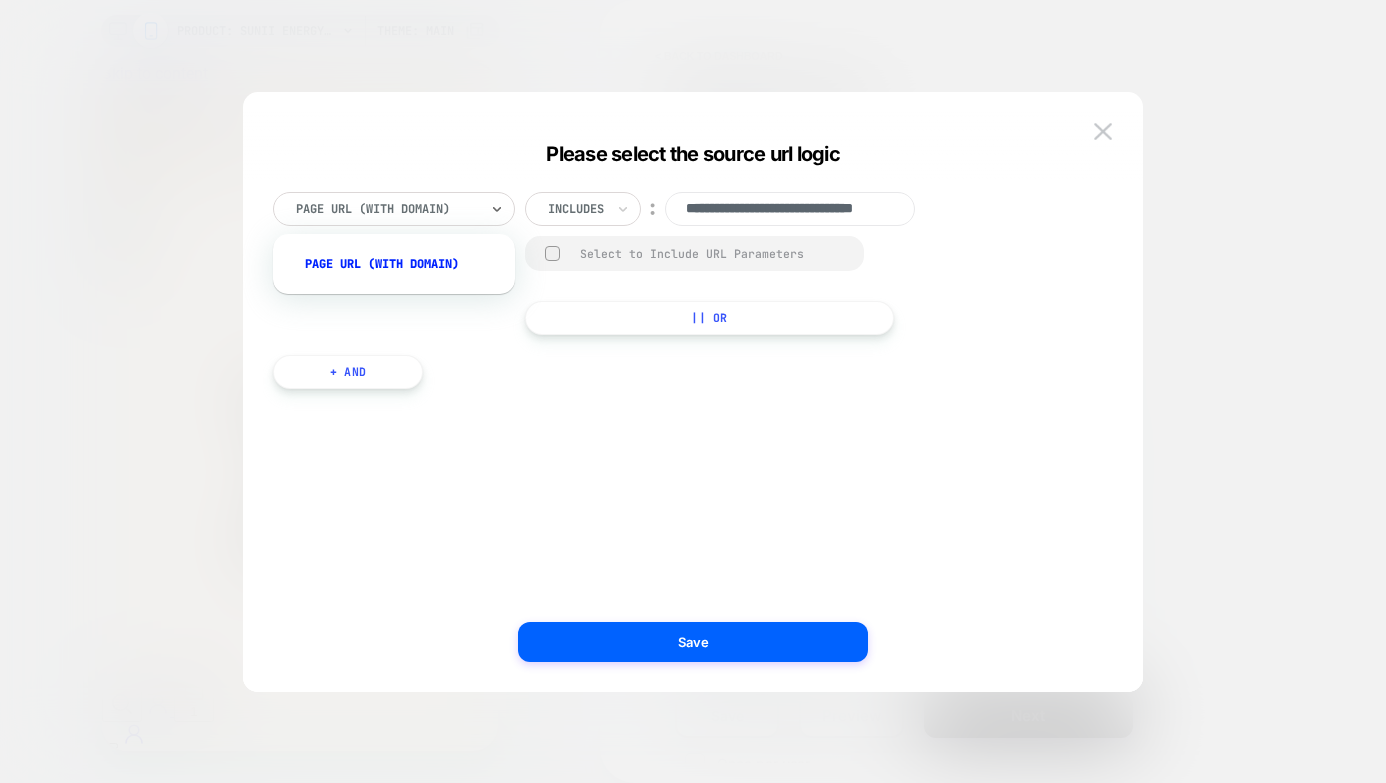 click at bounding box center [576, 209] 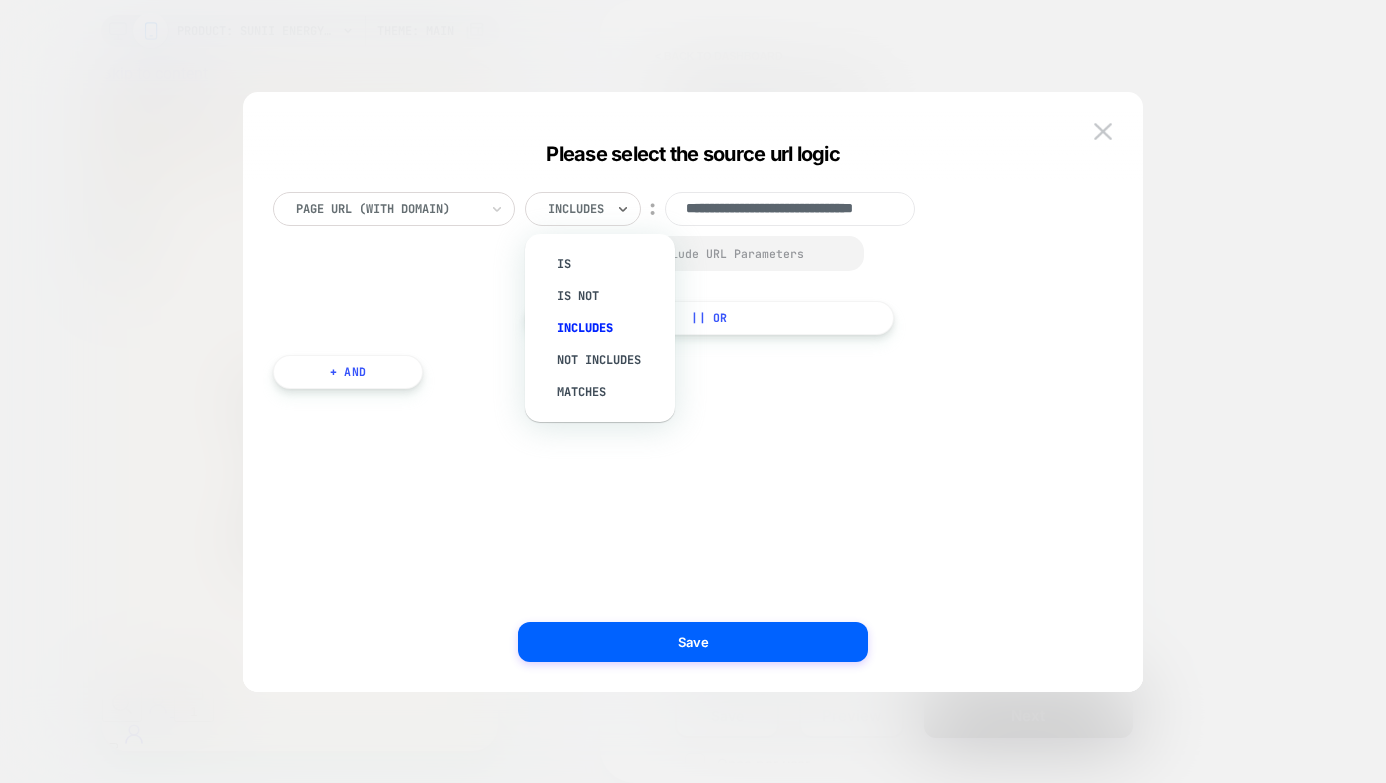 click on "Includes" at bounding box center (610, 328) 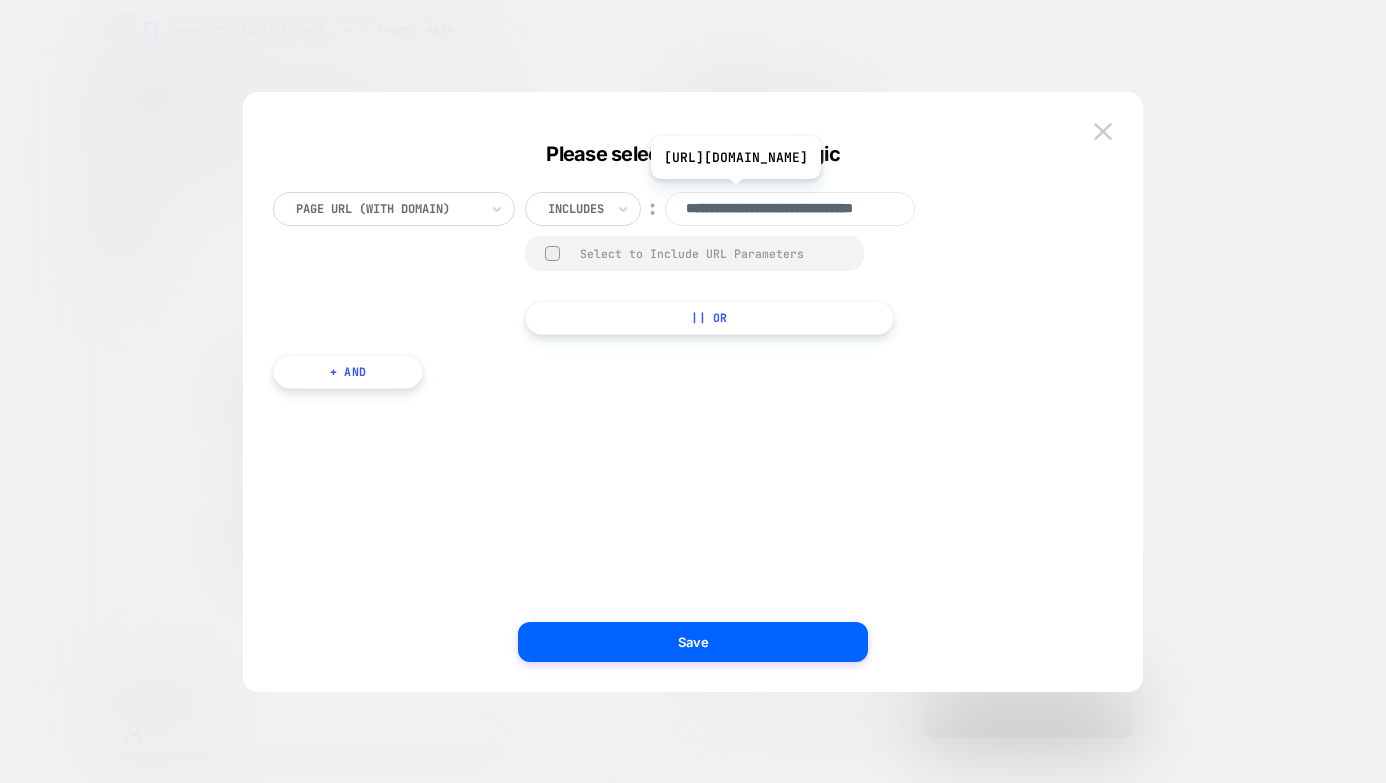 scroll, scrollTop: 0, scrollLeft: 70, axis: horizontal 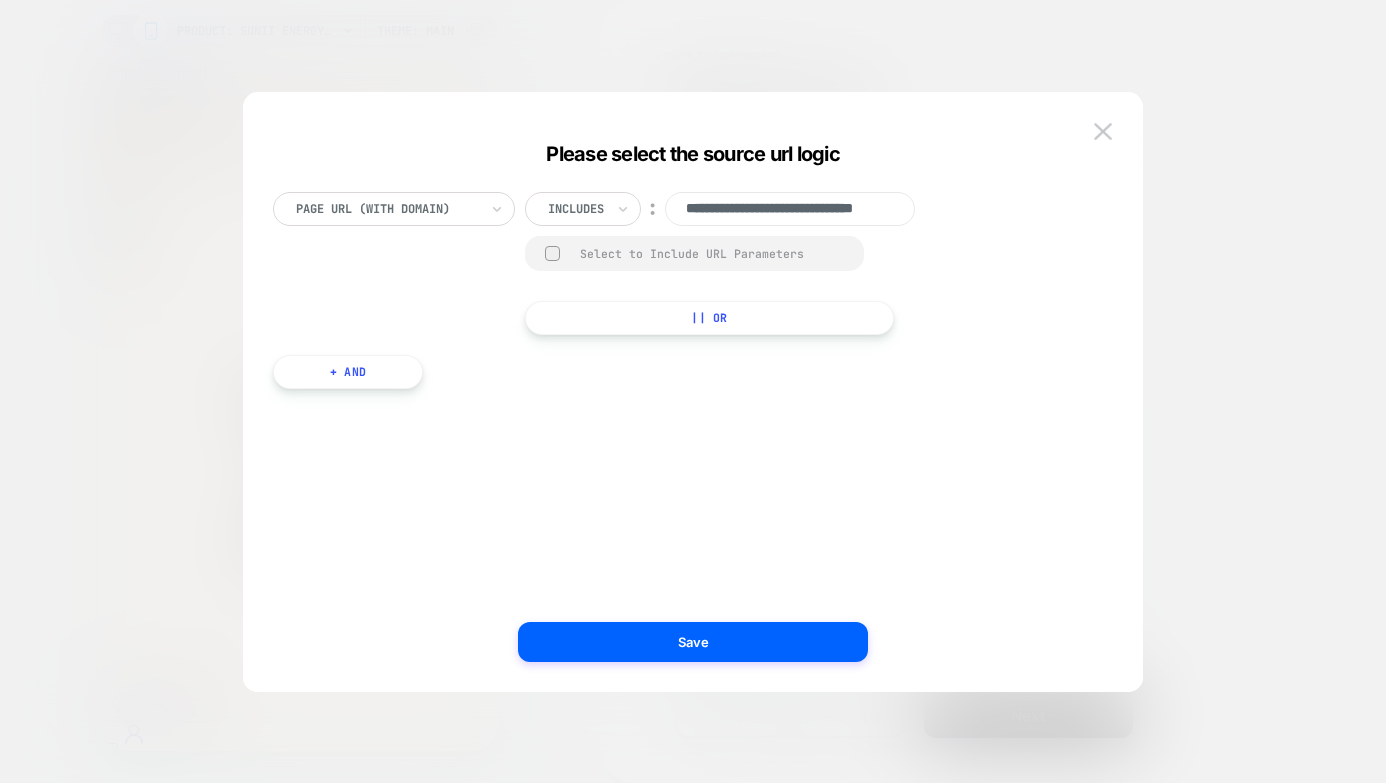 drag, startPoint x: 846, startPoint y: 204, endPoint x: 1171, endPoint y: 226, distance: 325.74377 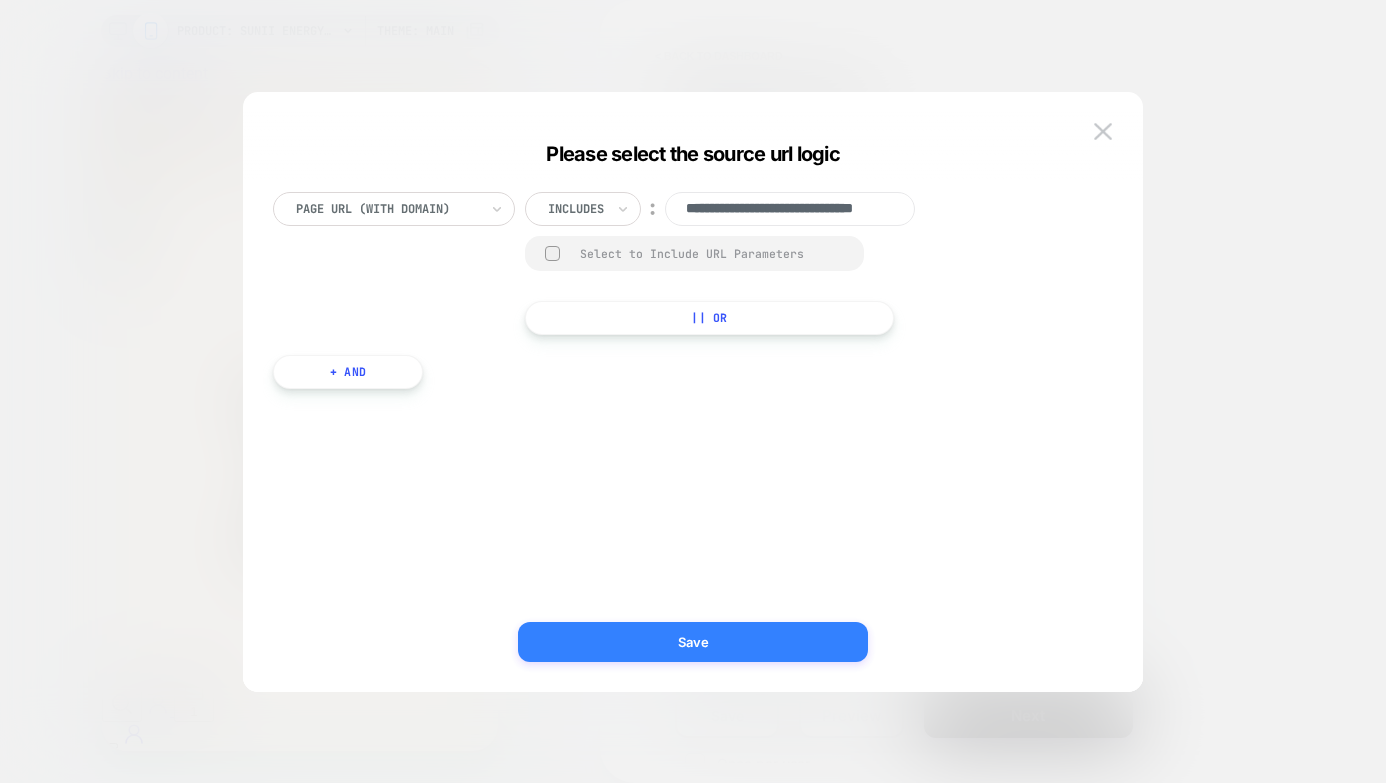 click on "Save" at bounding box center [693, 642] 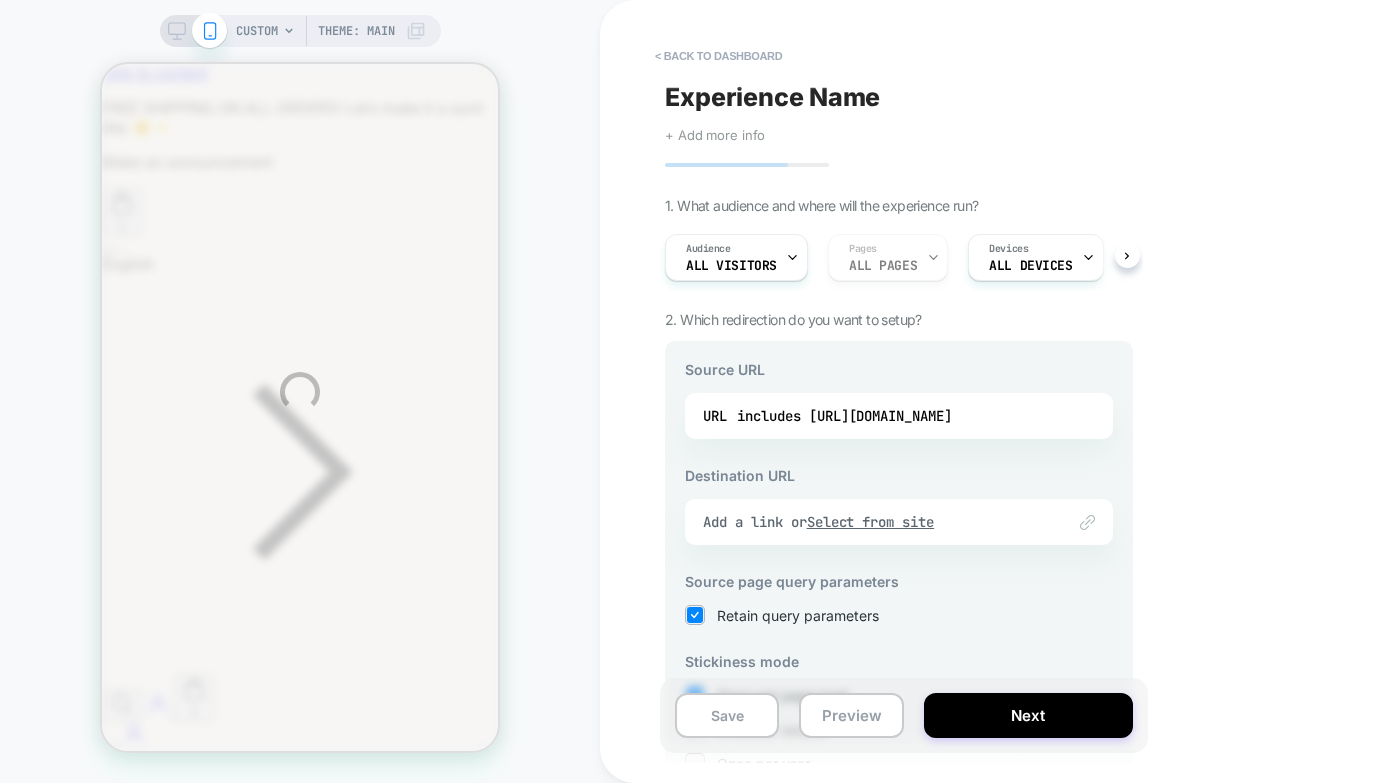 click on "CUSTOM Theme: MAIN < back to dashboard Experience Name Click to edit experience details + Add more info 1. What audience and where will the experience run? Audience All Visitors Pages ALL PAGES Devices ALL DEVICES Trigger Page Load 2. Which redirection do you want to setup? Source URL URL   includes   [URL][DOMAIN_NAME] Destination URL Link to Add a link or  Select from site Source page query parameters Retain query parameters Stickiness mode Once per page load Once per session Once per user * Note that customers who reach the source URL will automatically be redirected to the destination URL, so we will override & disable the general page targeting of the experiment Save Preview Next" at bounding box center [693, 391] 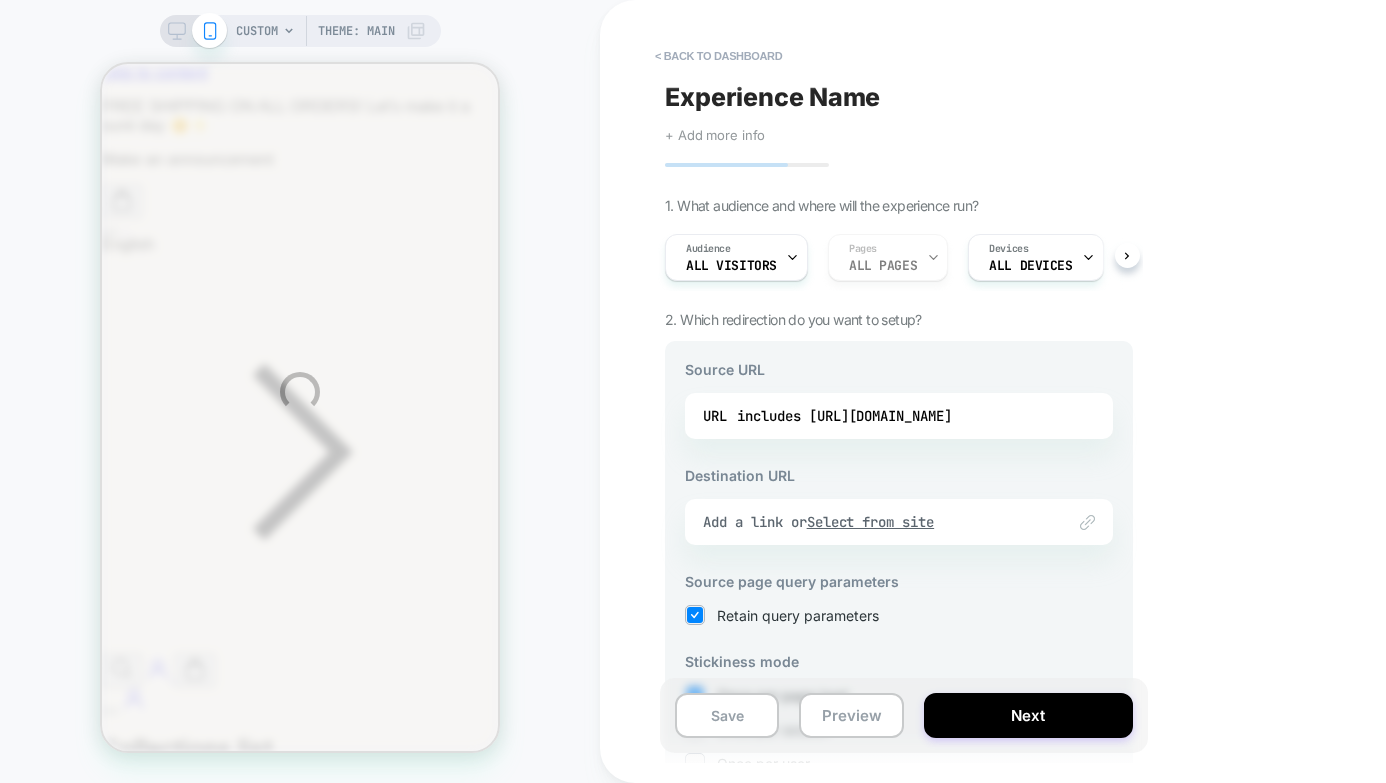scroll, scrollTop: 0, scrollLeft: 0, axis: both 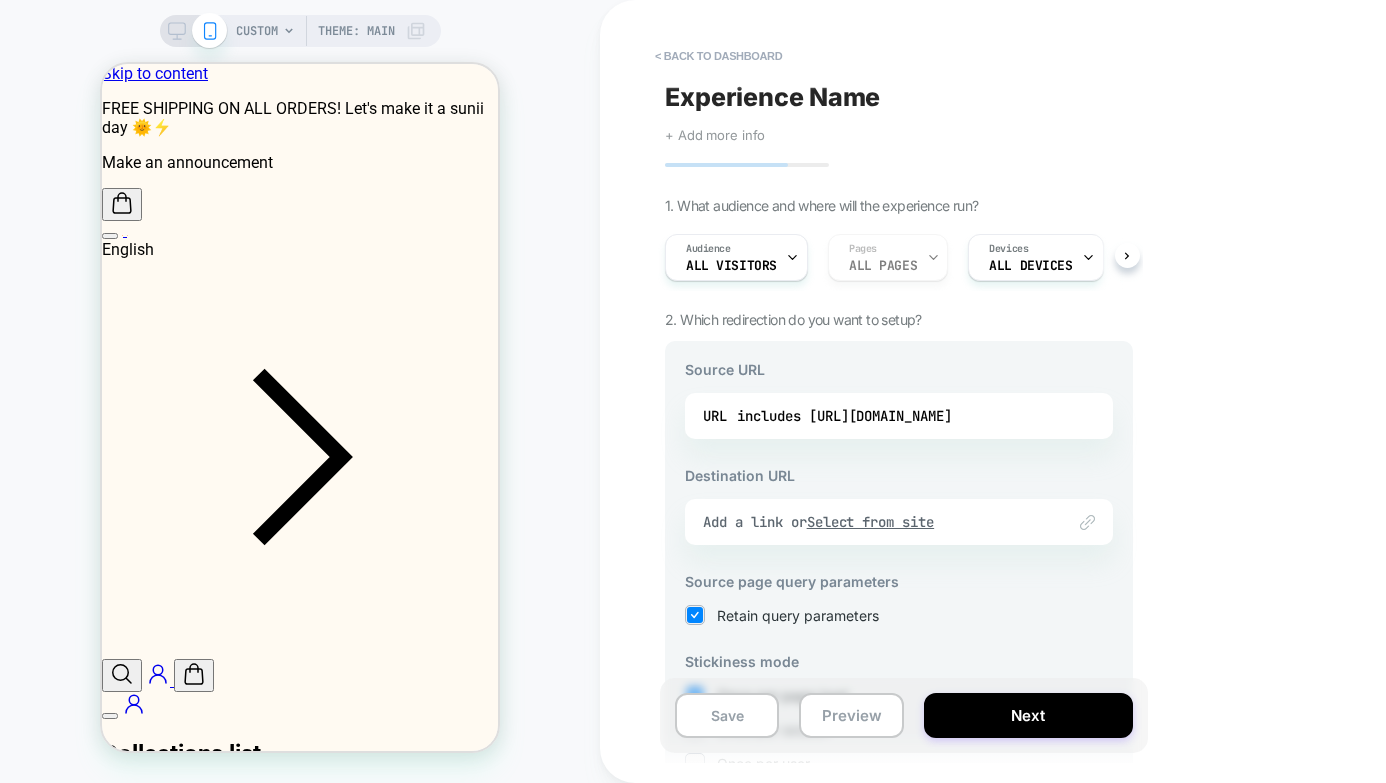 click on "Select from site" at bounding box center [871, 522] 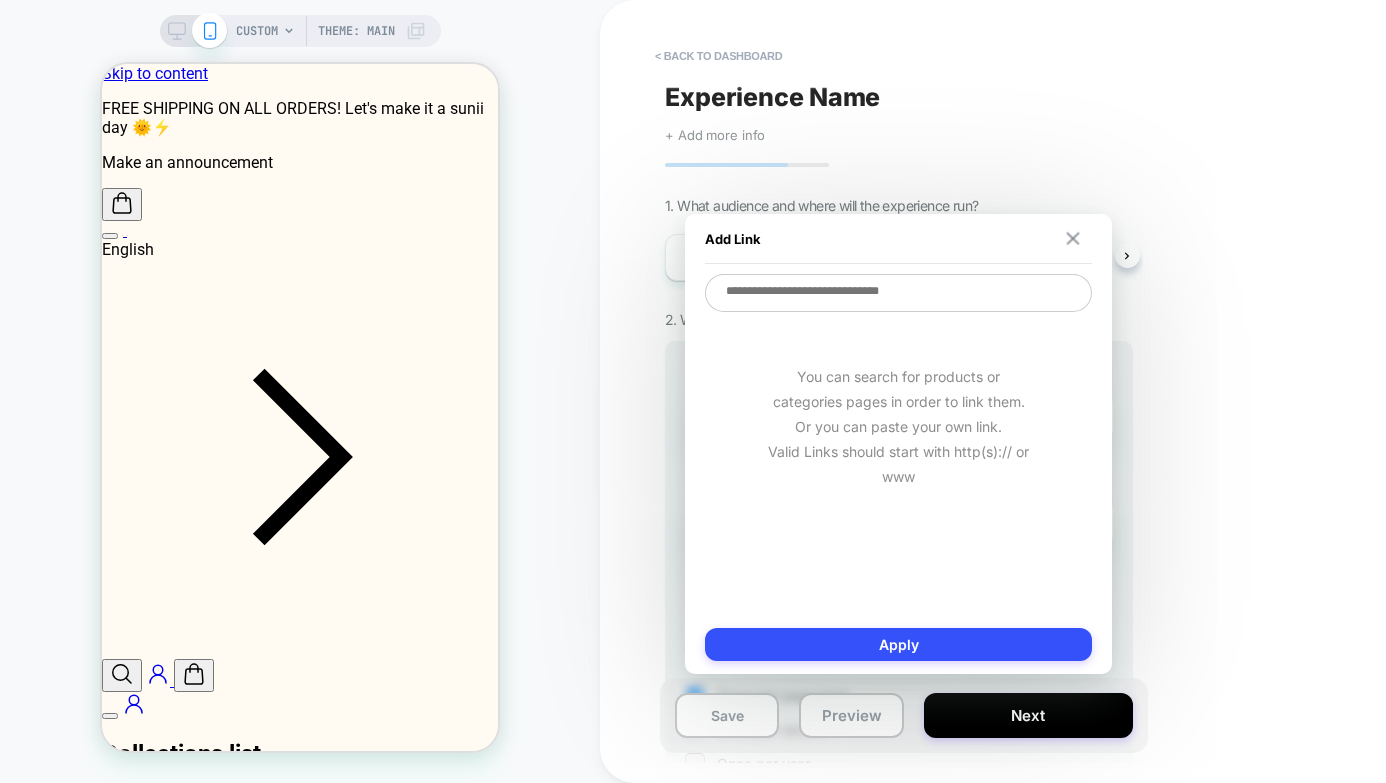 click at bounding box center (1073, 238) 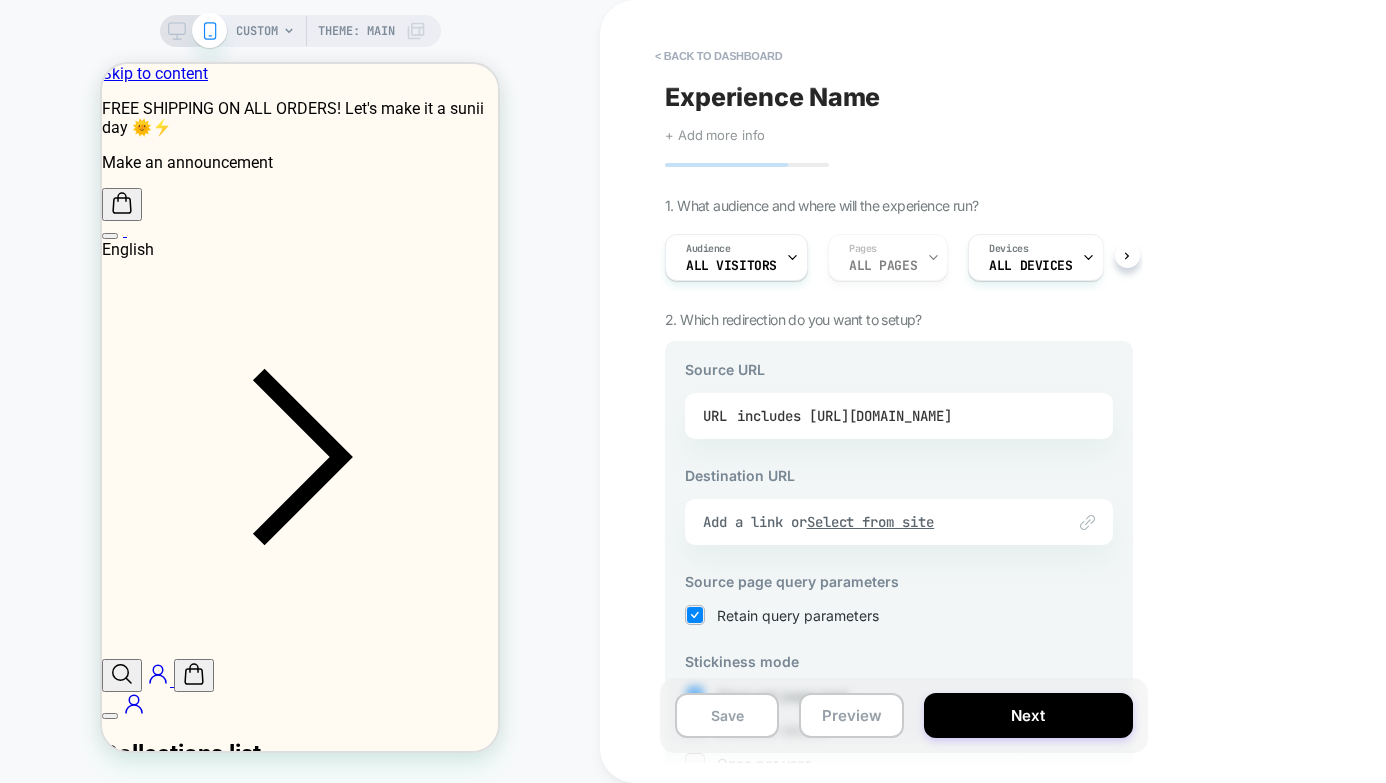 click on "includes   [URL][DOMAIN_NAME]" at bounding box center (844, 416) 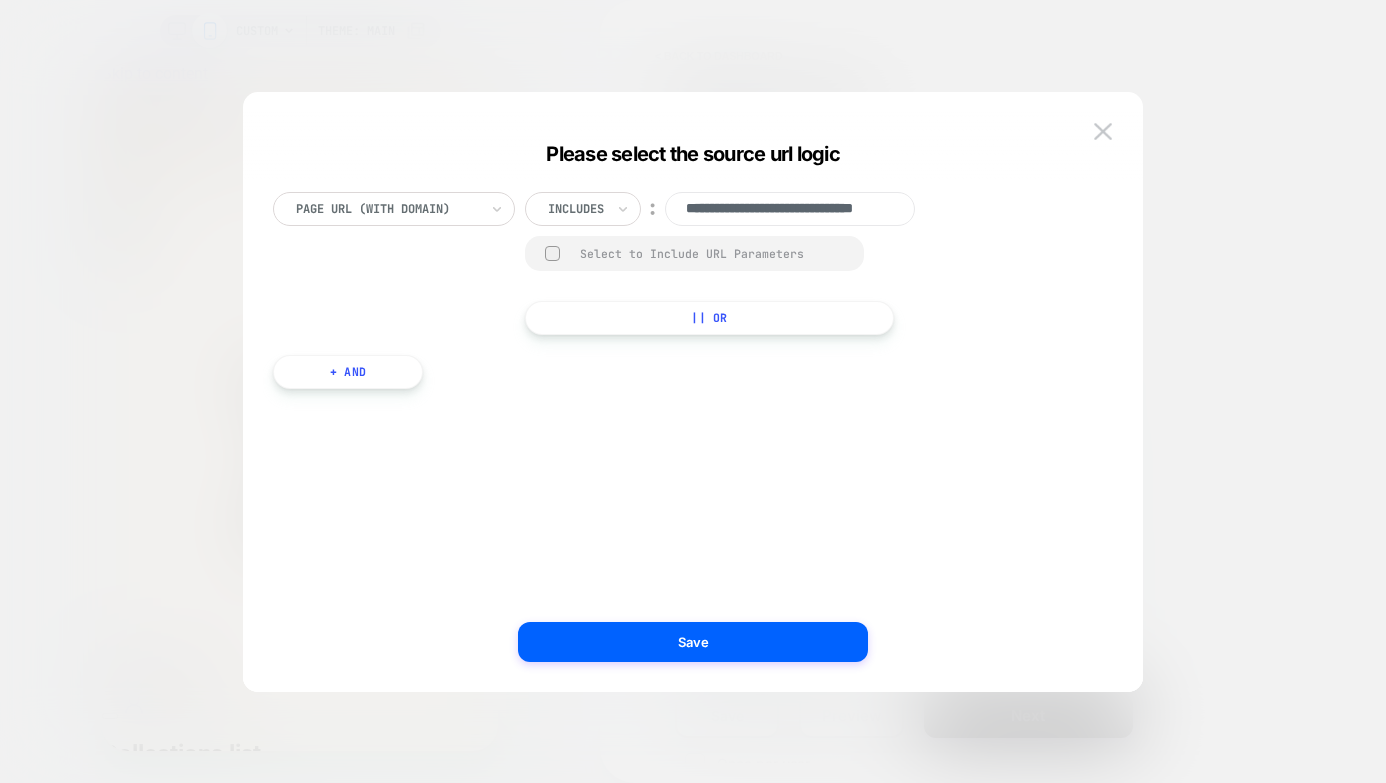 scroll, scrollTop: 0, scrollLeft: 70, axis: horizontal 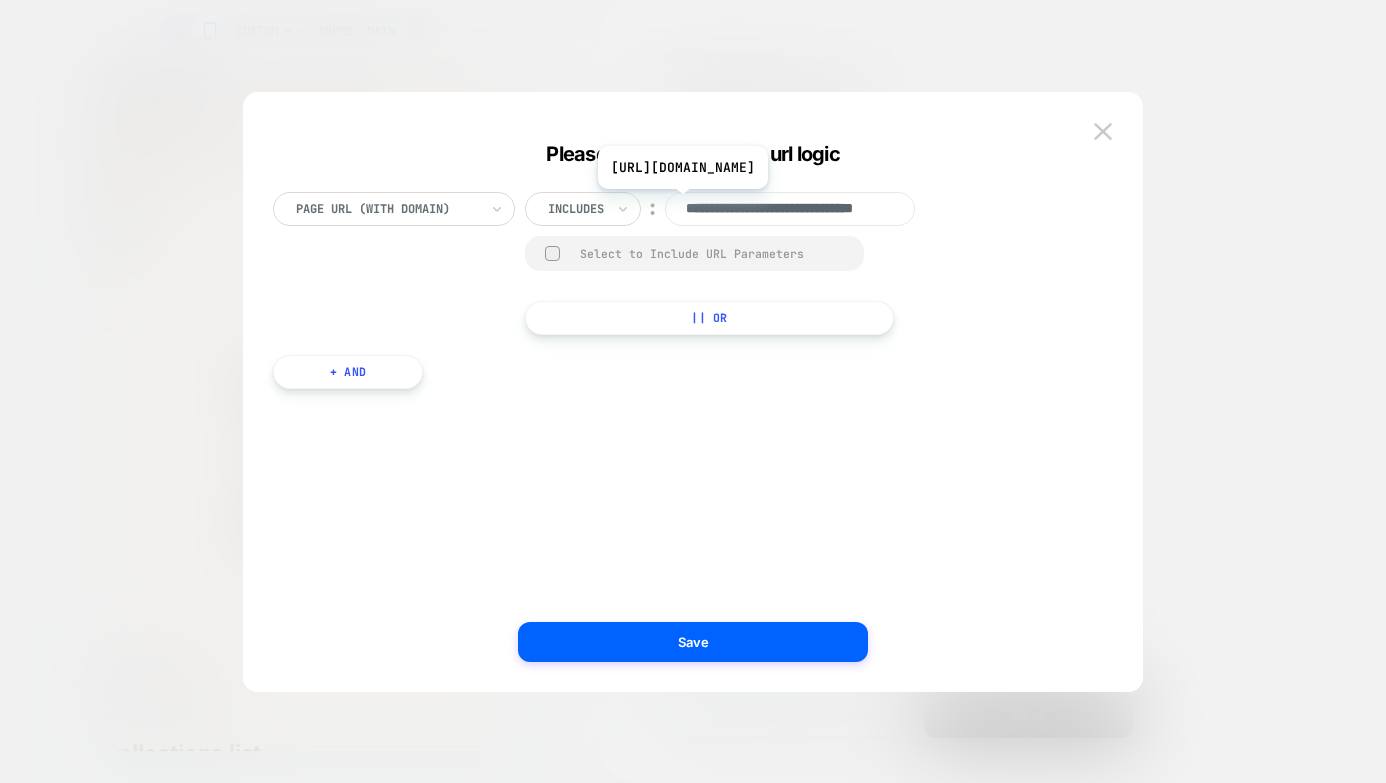 click on "**********" at bounding box center [790, 209] 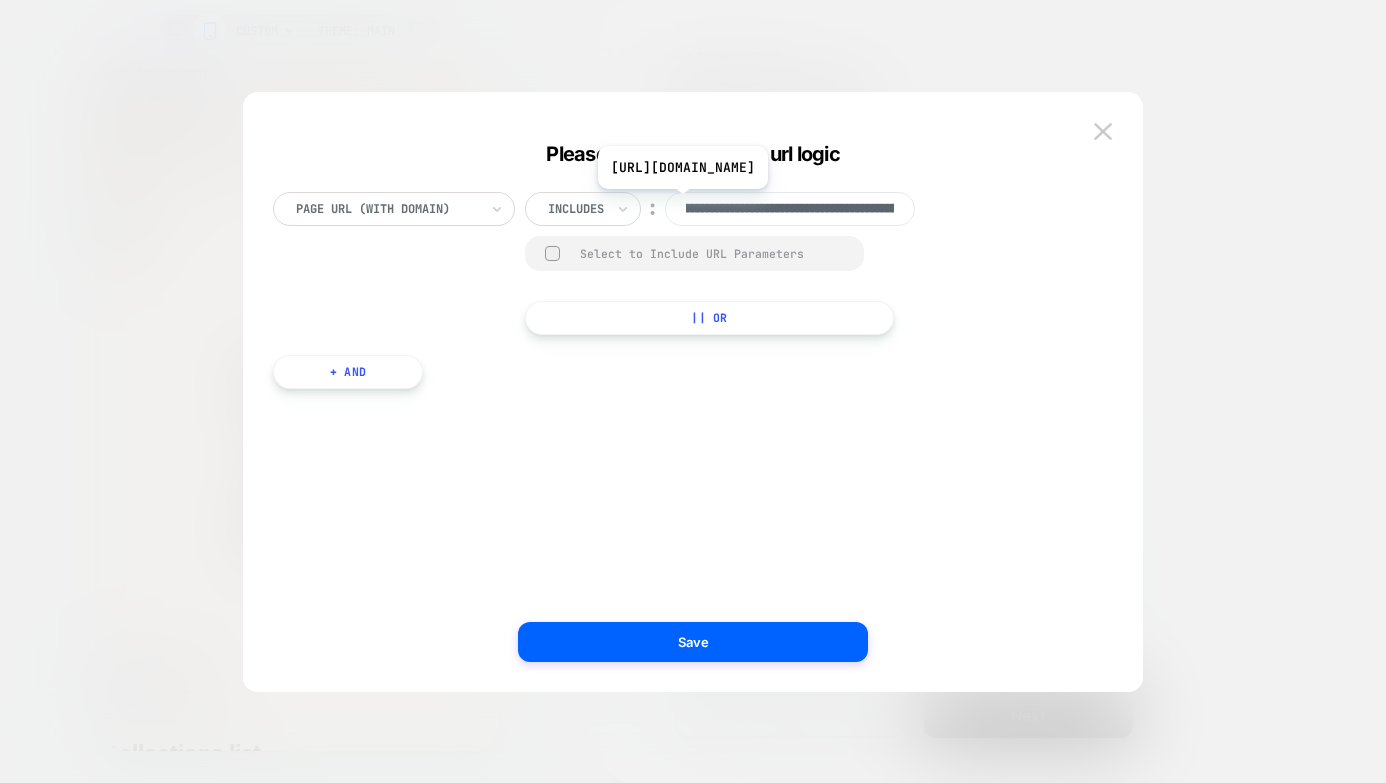 scroll, scrollTop: 0, scrollLeft: 398, axis: horizontal 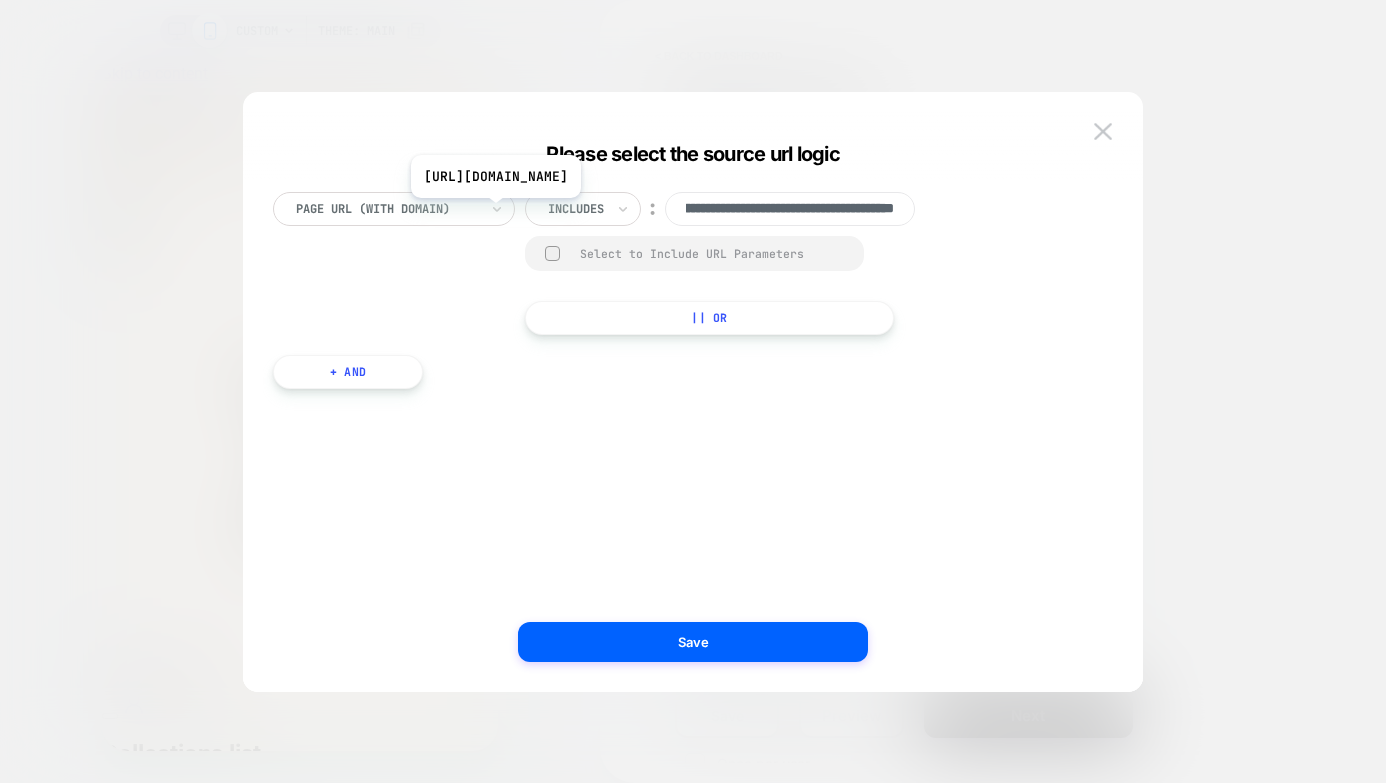 click on "**********" at bounding box center [790, 209] 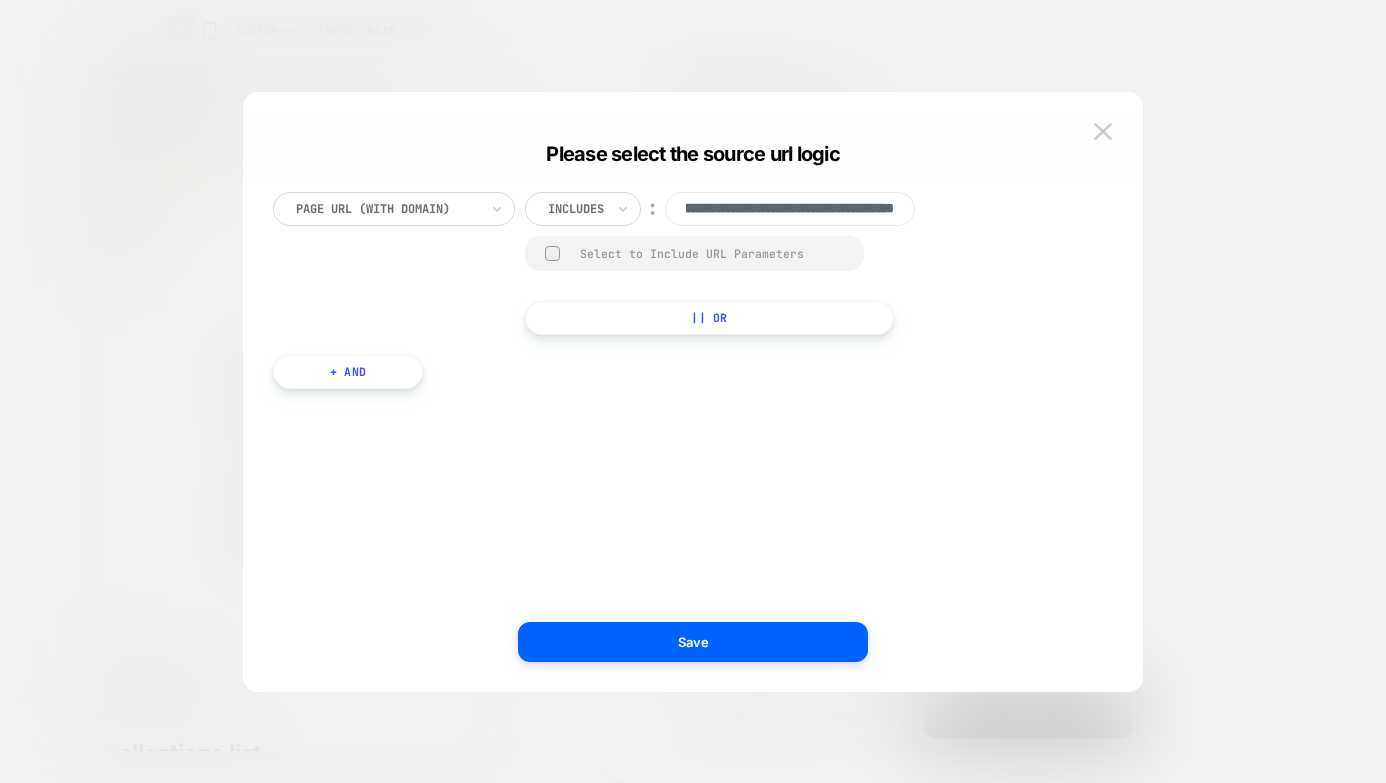scroll, scrollTop: 0, scrollLeft: 204, axis: horizontal 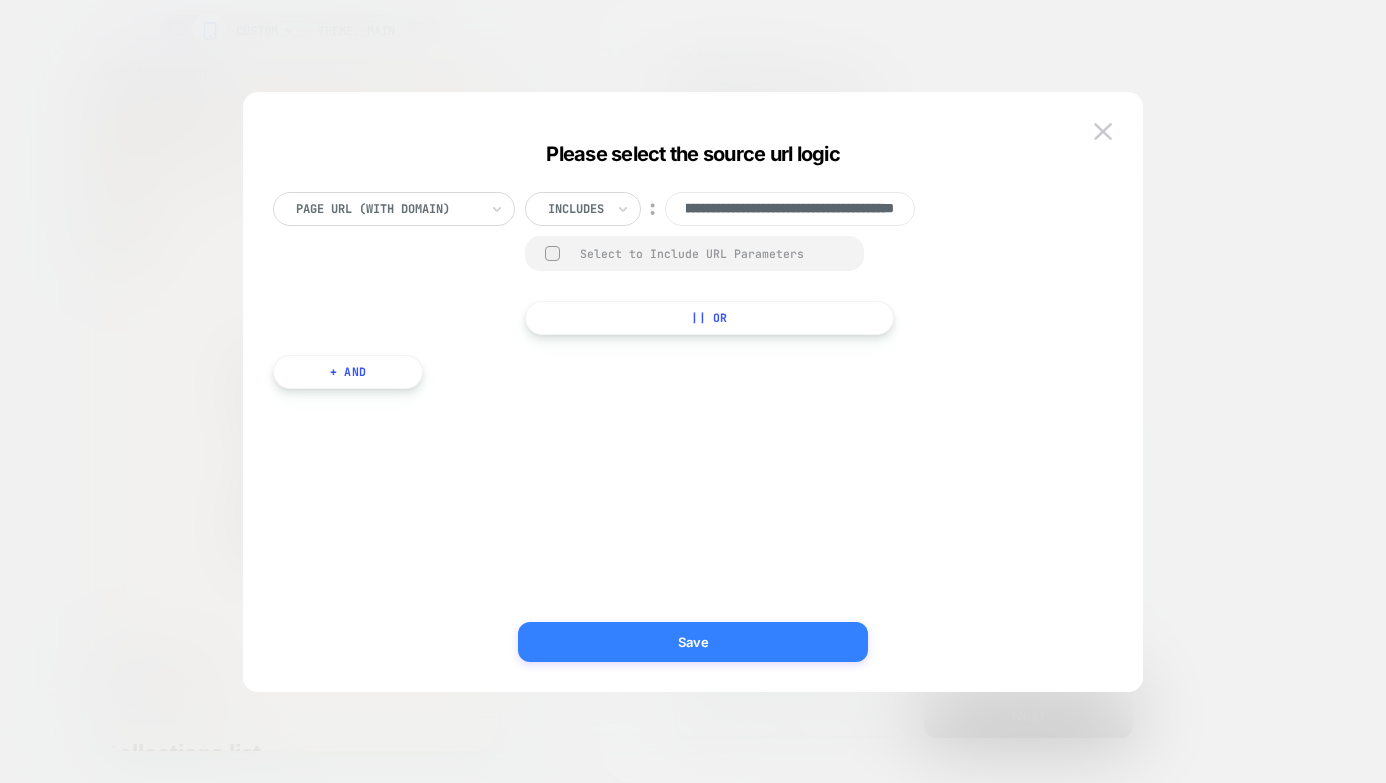 type on "**********" 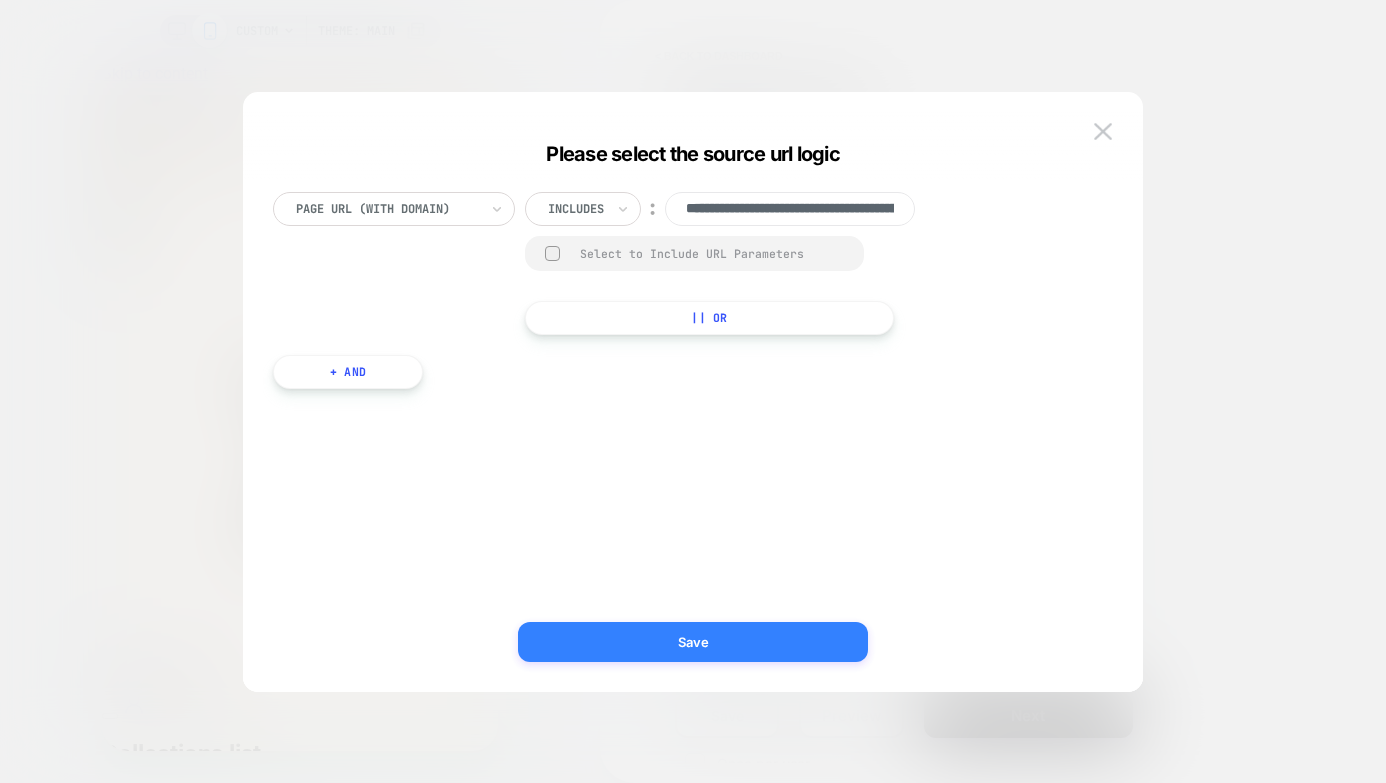 click on "Save" at bounding box center [693, 642] 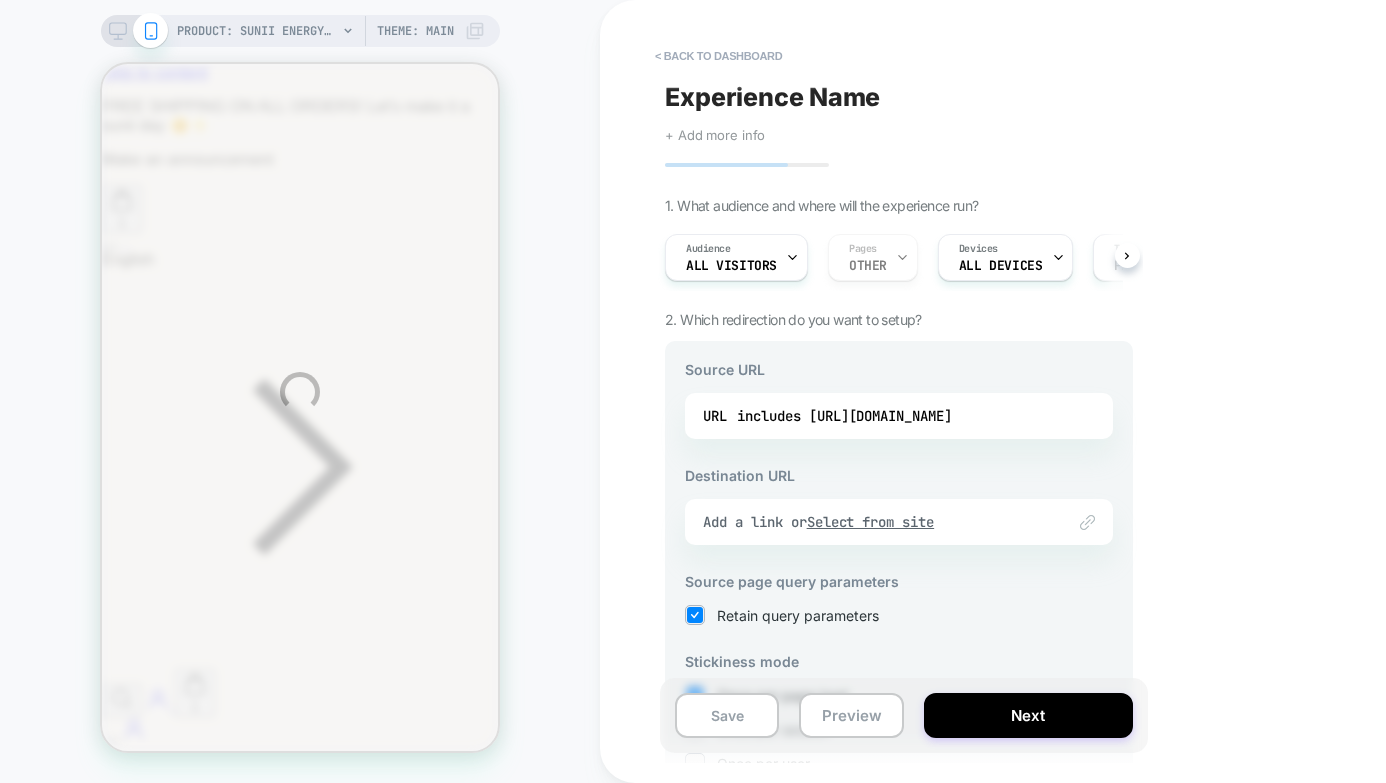 scroll, scrollTop: 0, scrollLeft: 0, axis: both 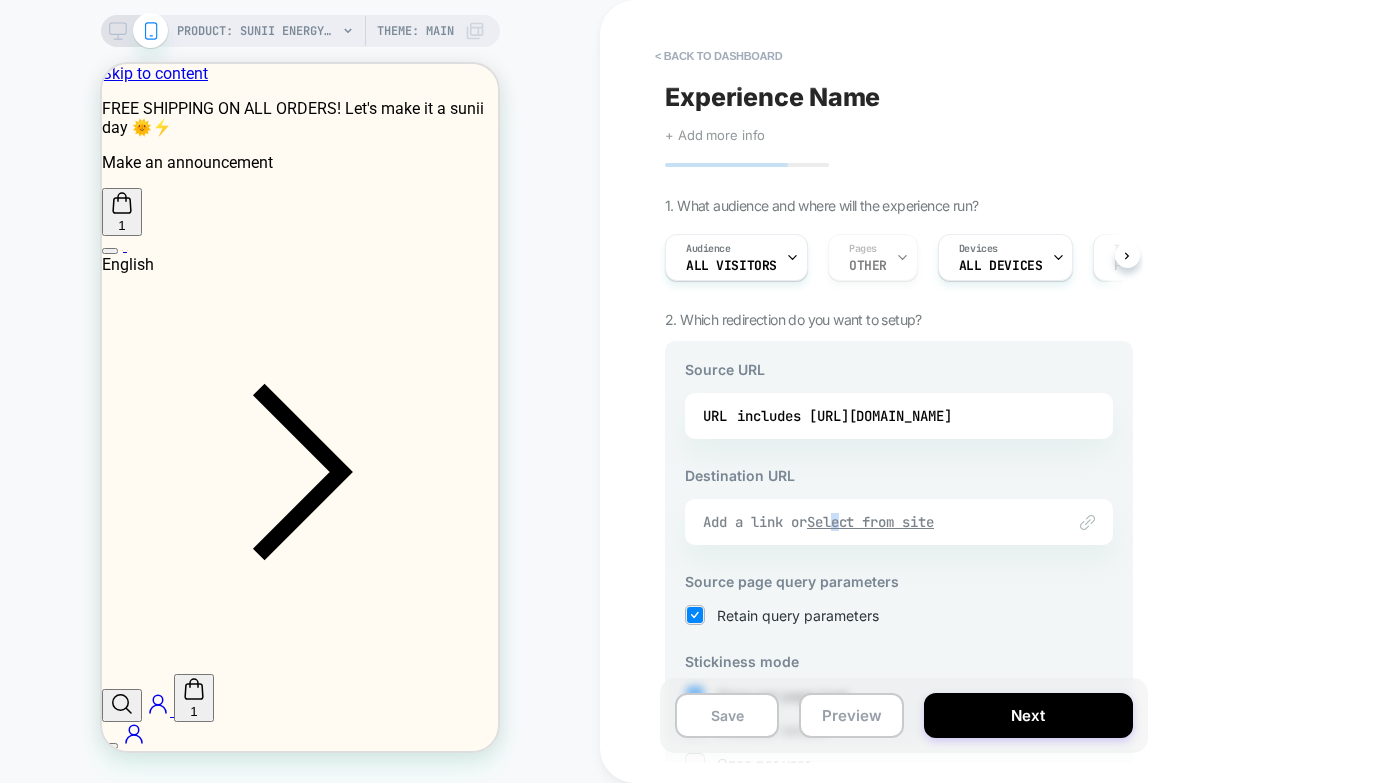 click on "Select from site" at bounding box center (871, 522) 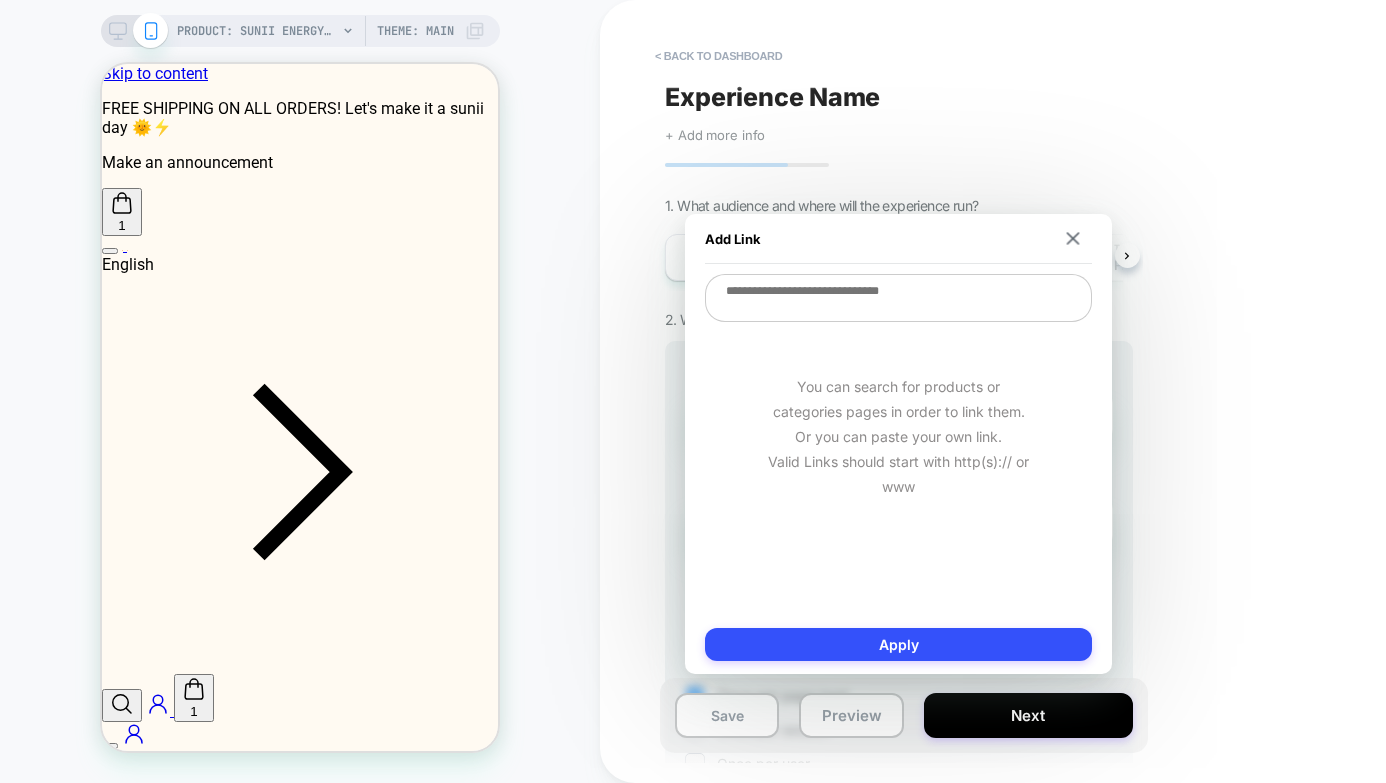 paste on "**********" 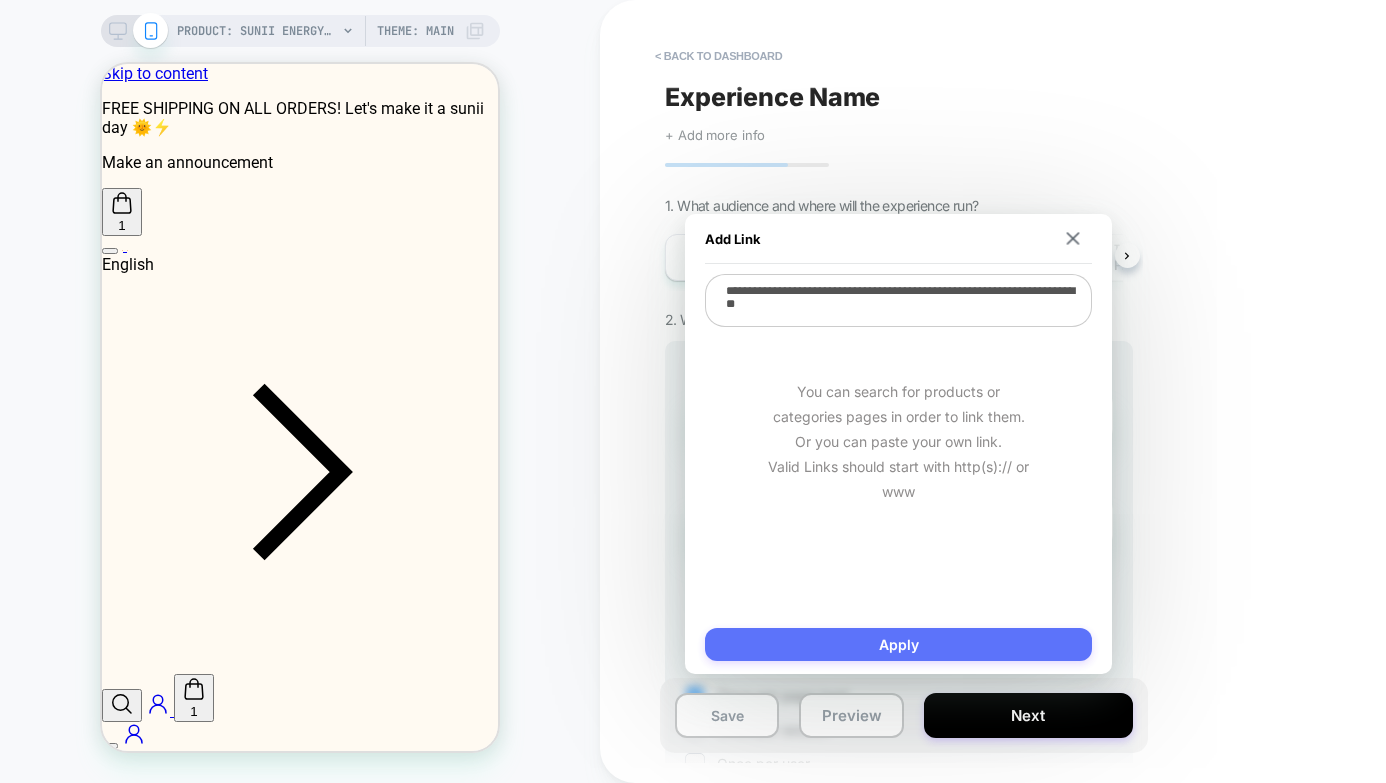 click on "Apply" at bounding box center [898, 644] 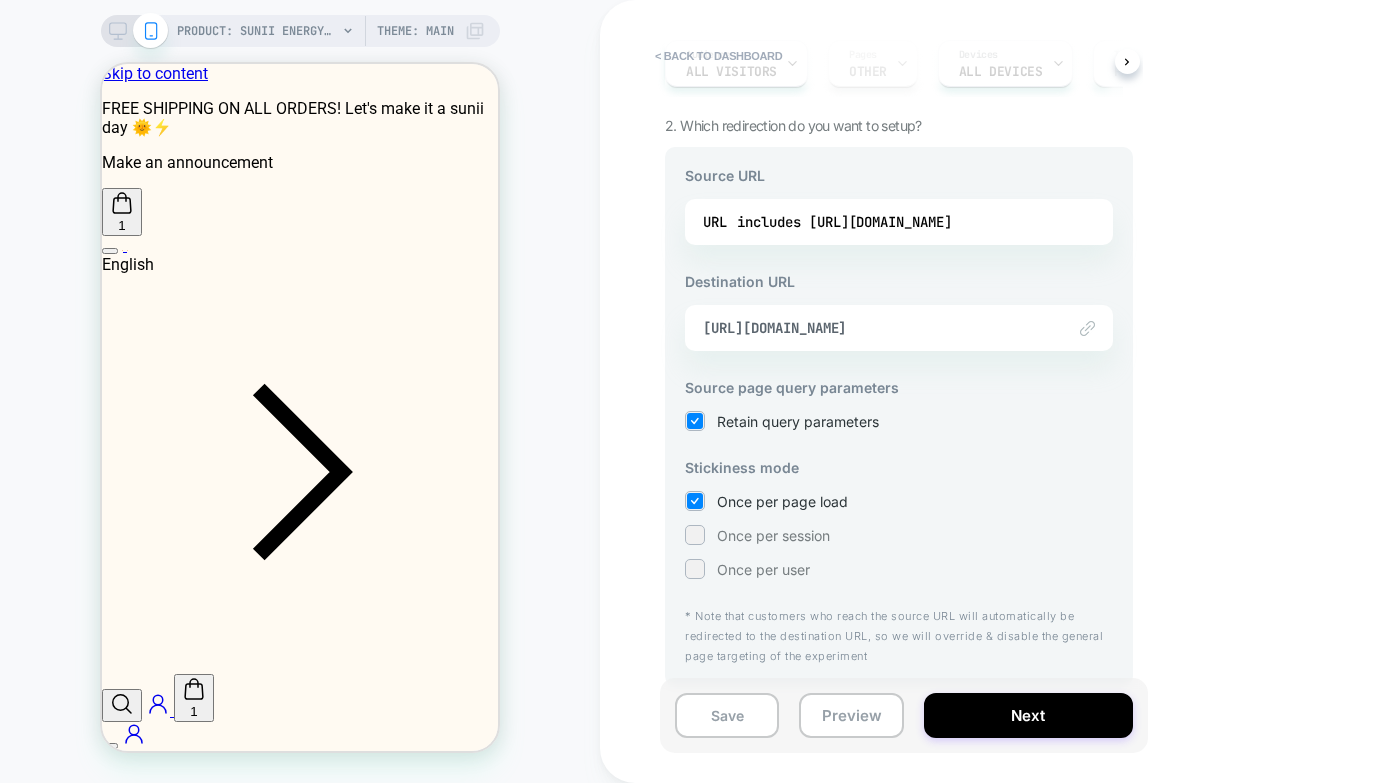 scroll, scrollTop: 197, scrollLeft: 0, axis: vertical 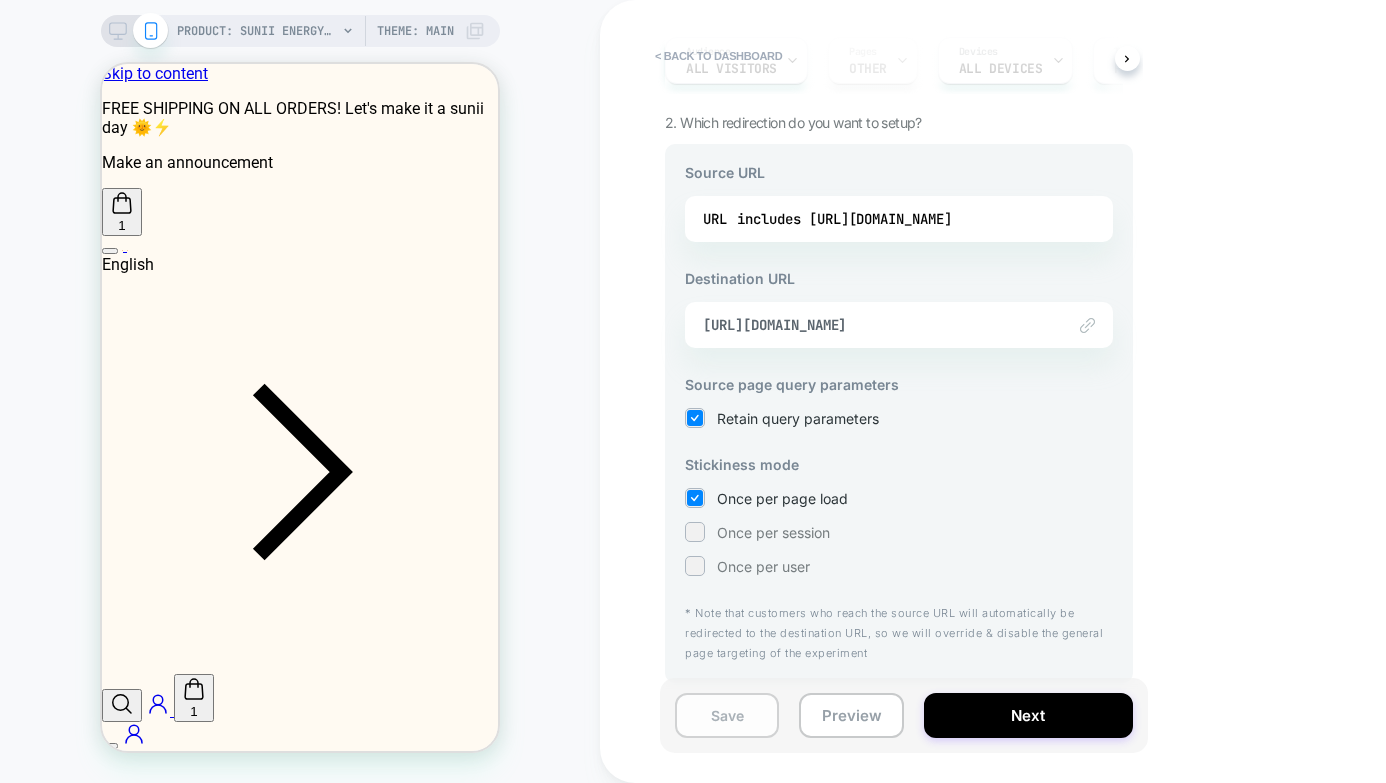 click on "Save" at bounding box center [727, 715] 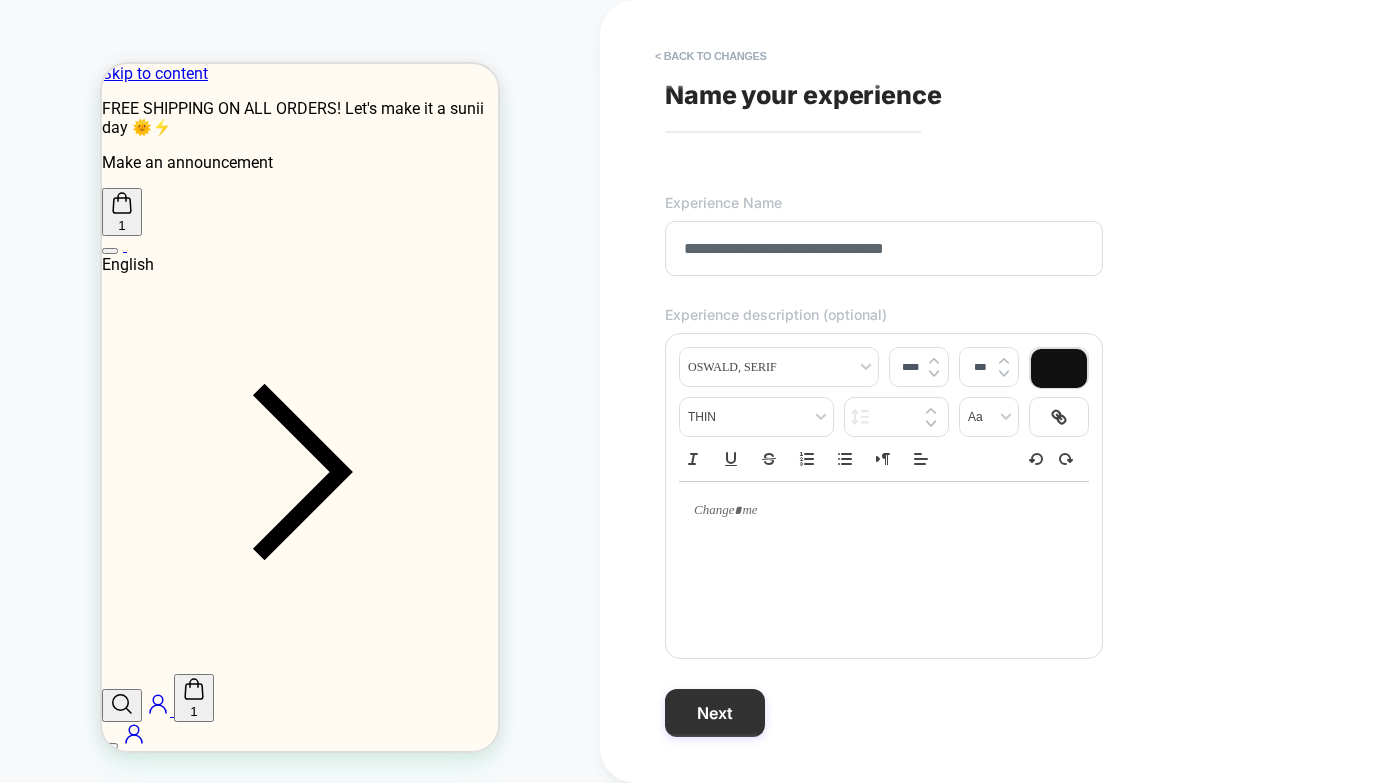 type on "**********" 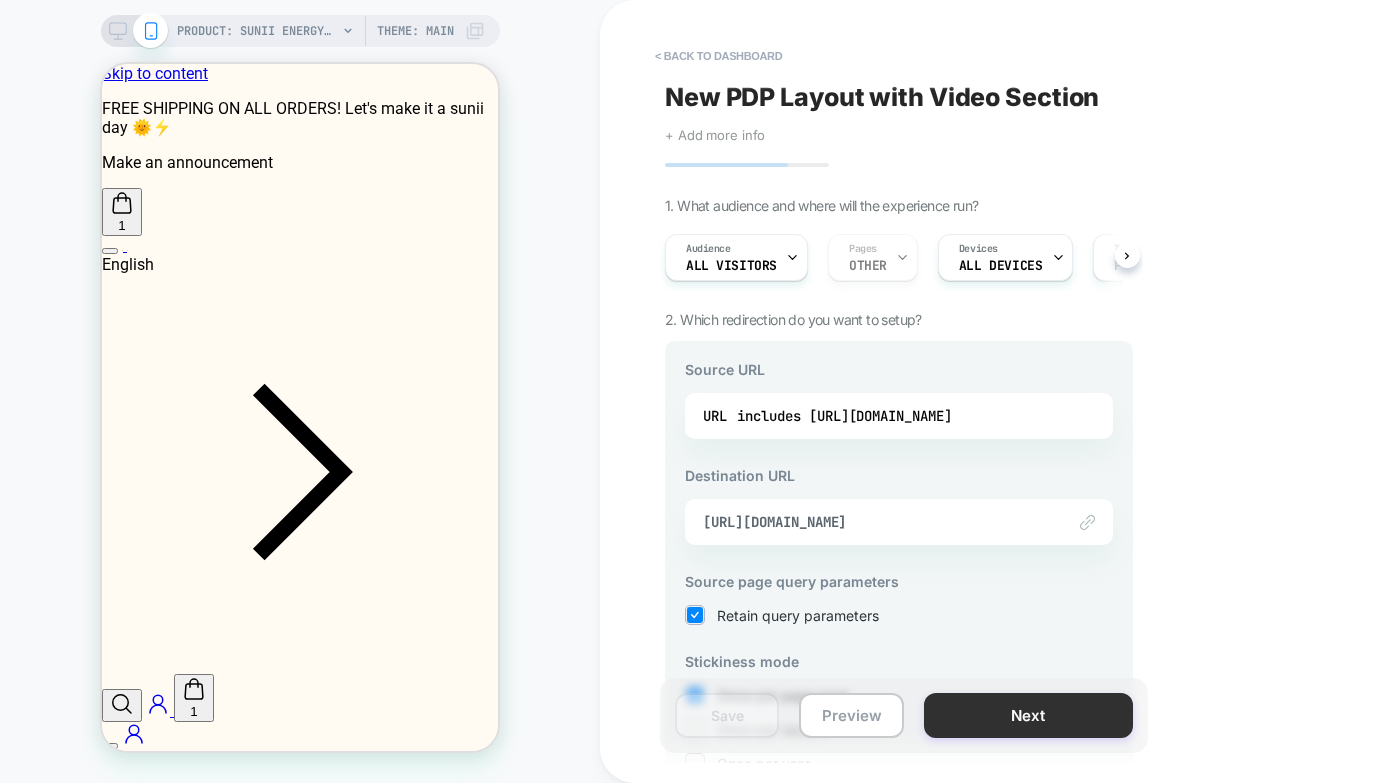 click on "Next" at bounding box center [1028, 715] 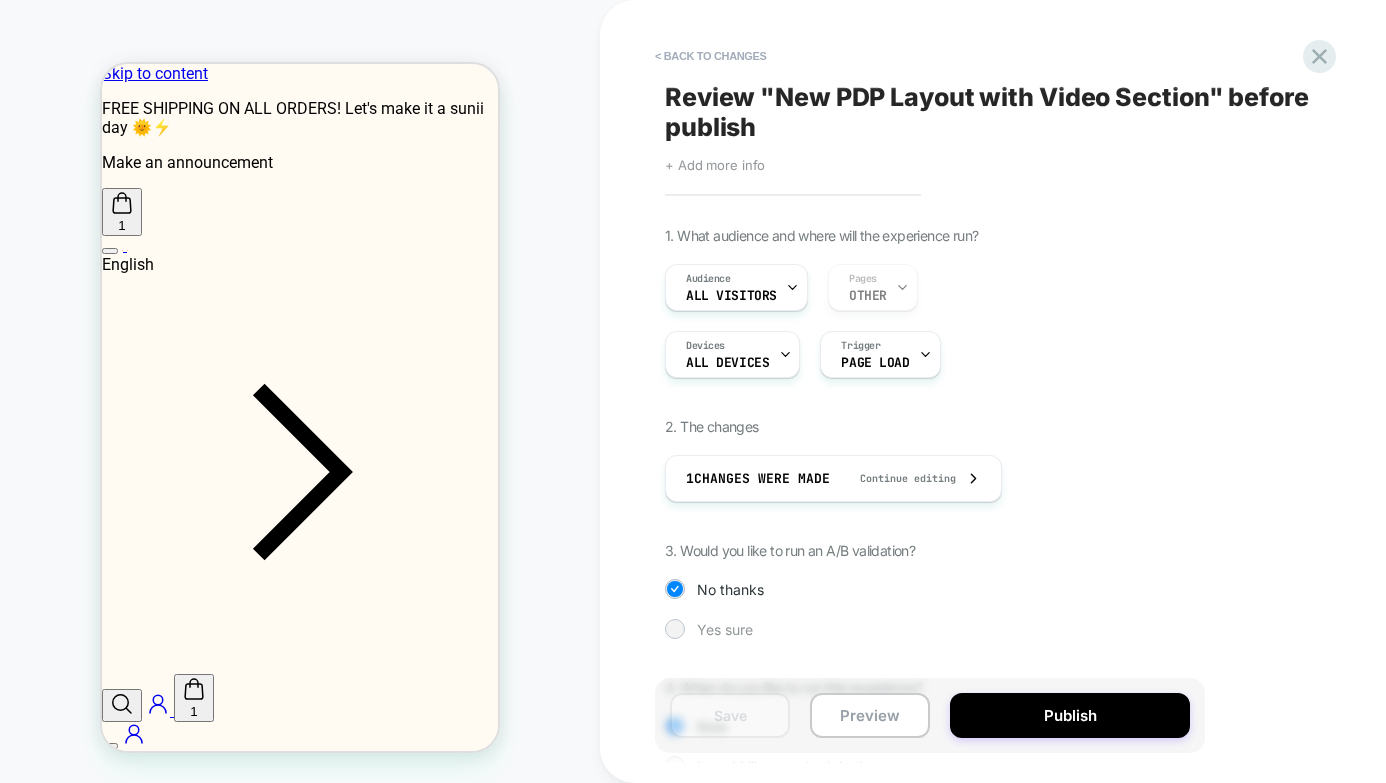 click on "Yes sure" at bounding box center (725, 629) 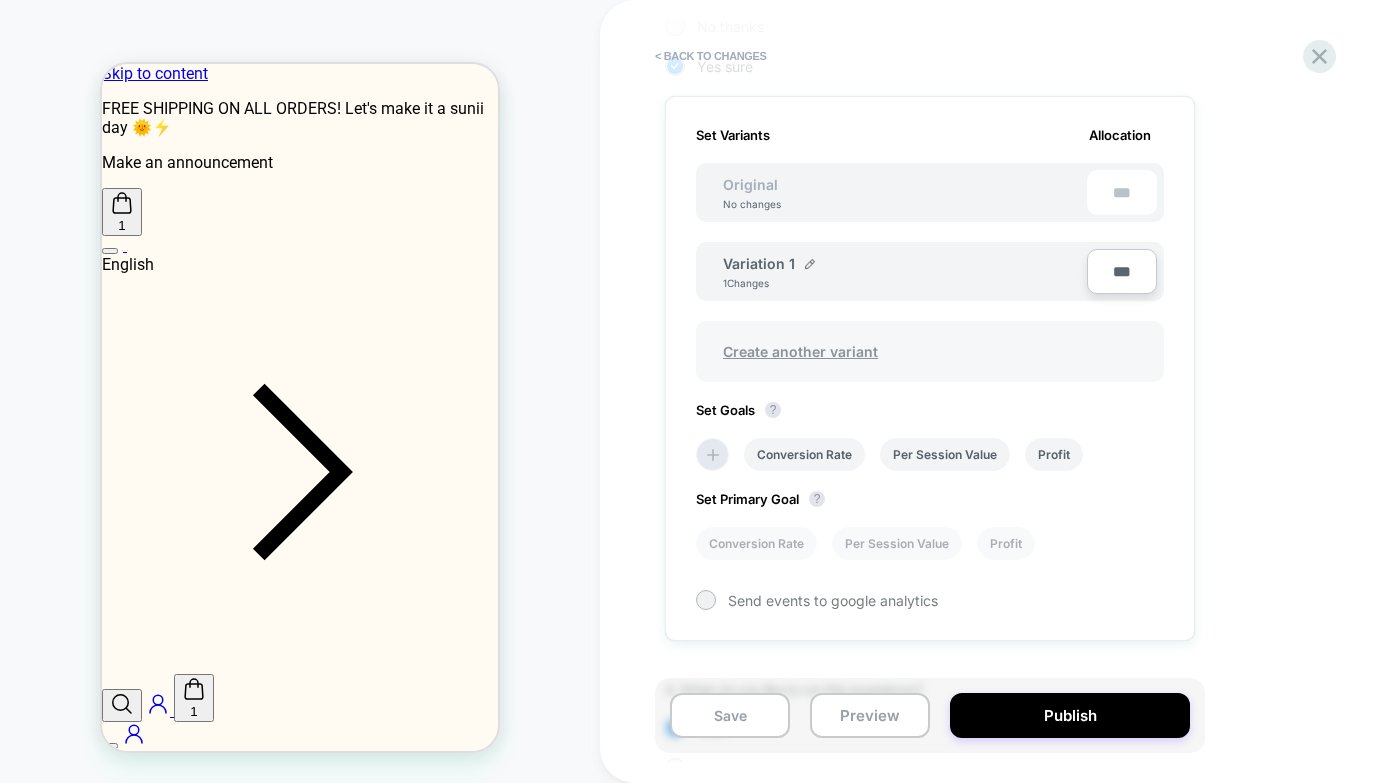 scroll, scrollTop: 512, scrollLeft: 0, axis: vertical 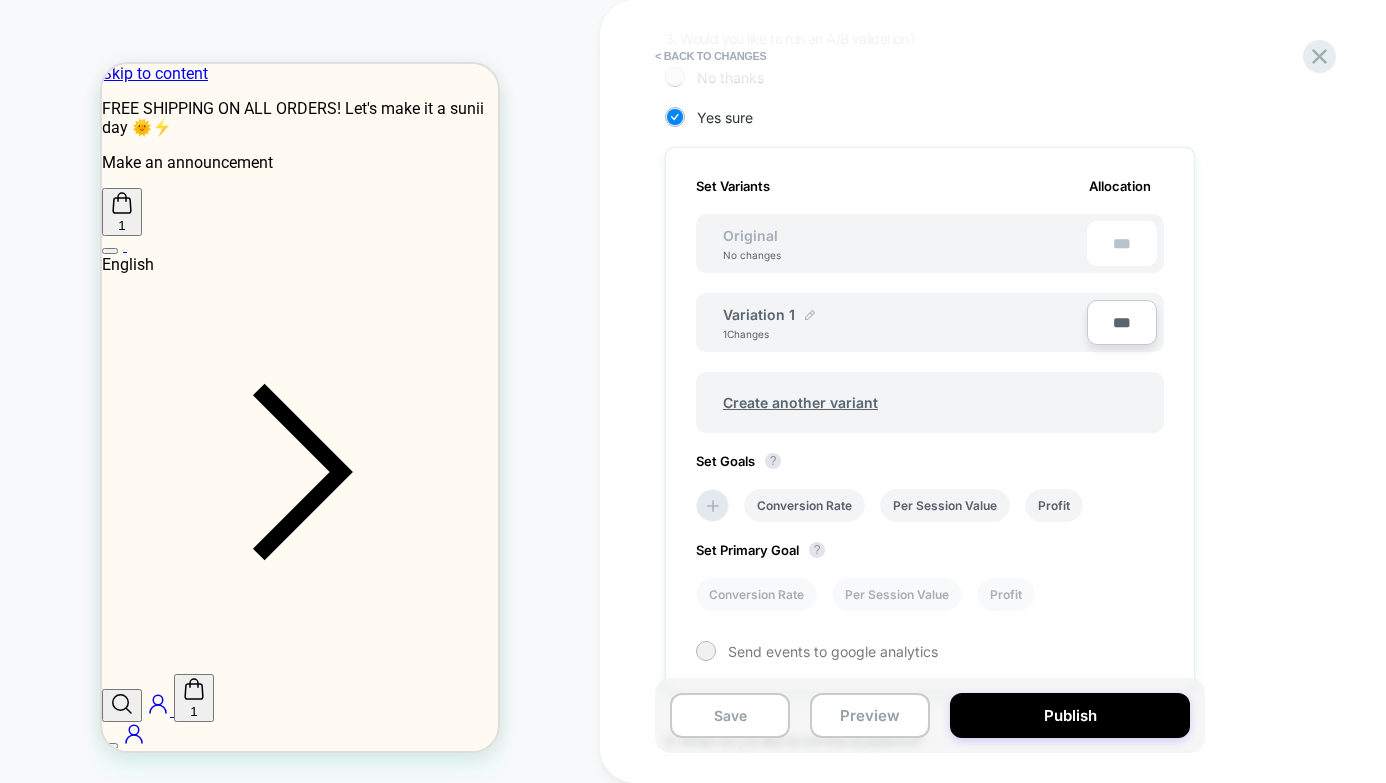 click at bounding box center (810, 315) 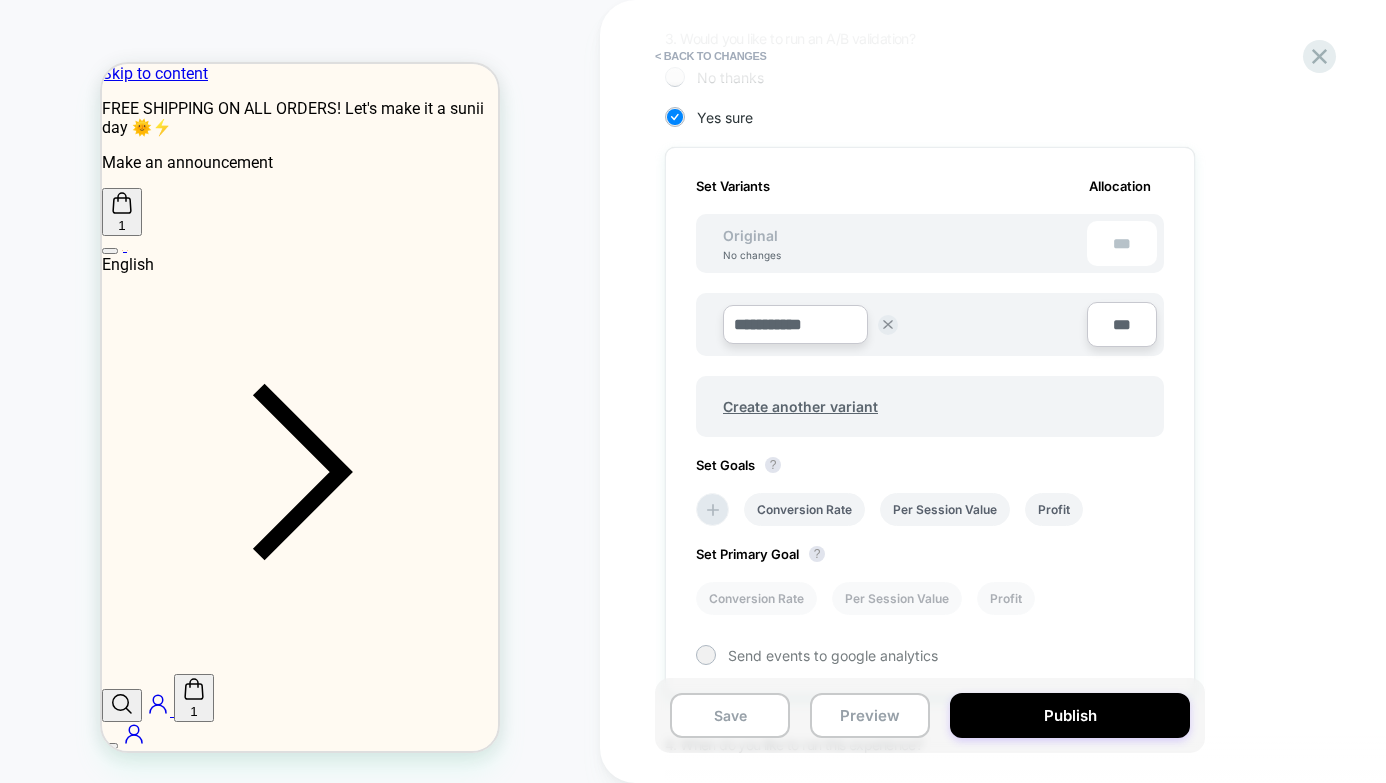 click on "**********" at bounding box center (795, 324) 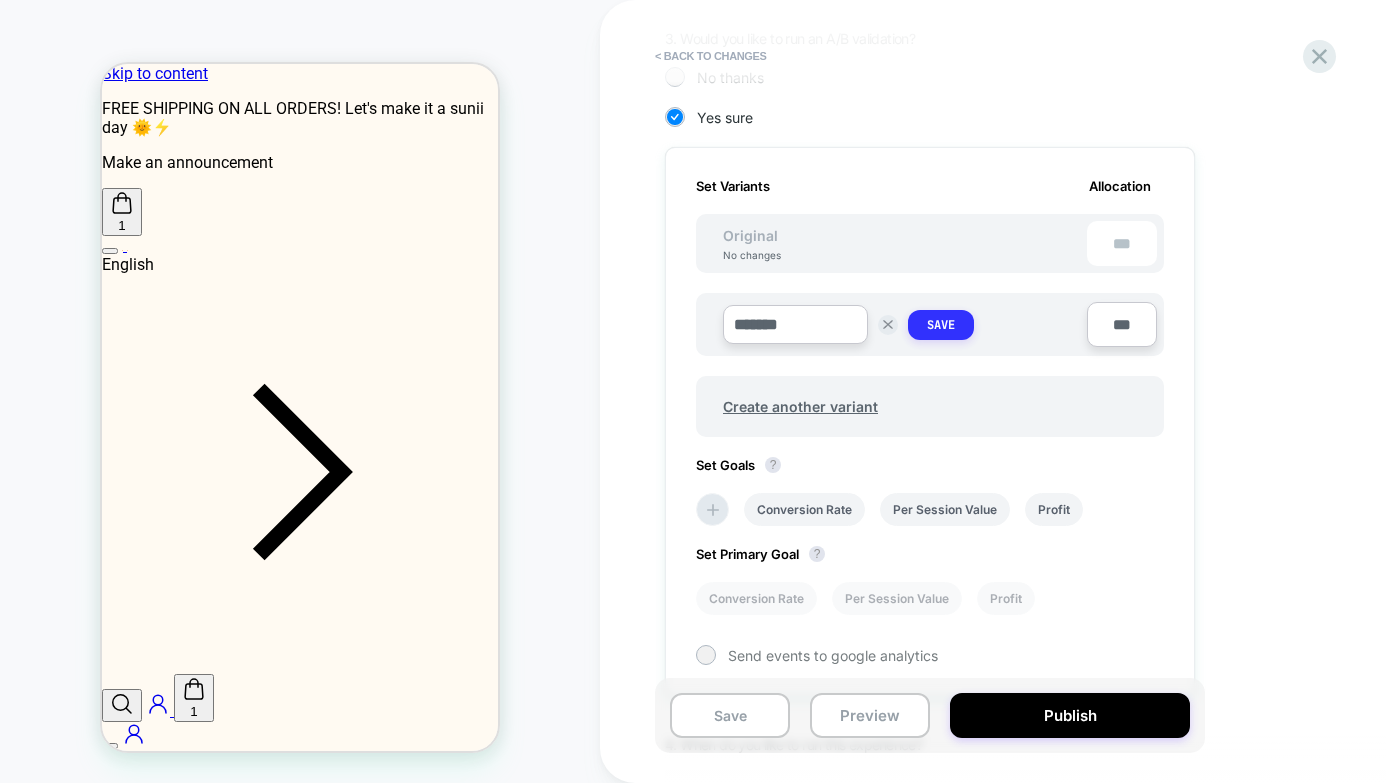 type on "*******" 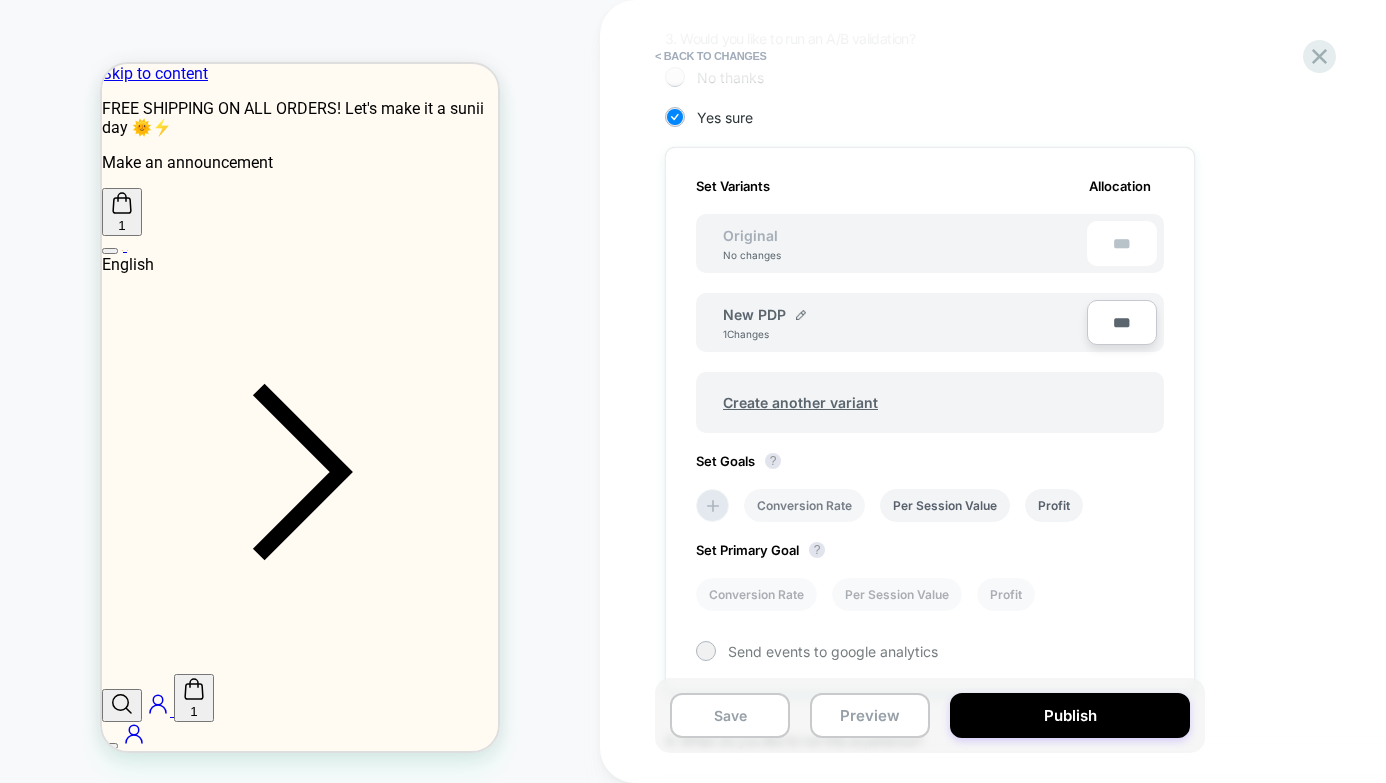 click on "Conversion Rate" at bounding box center (804, 505) 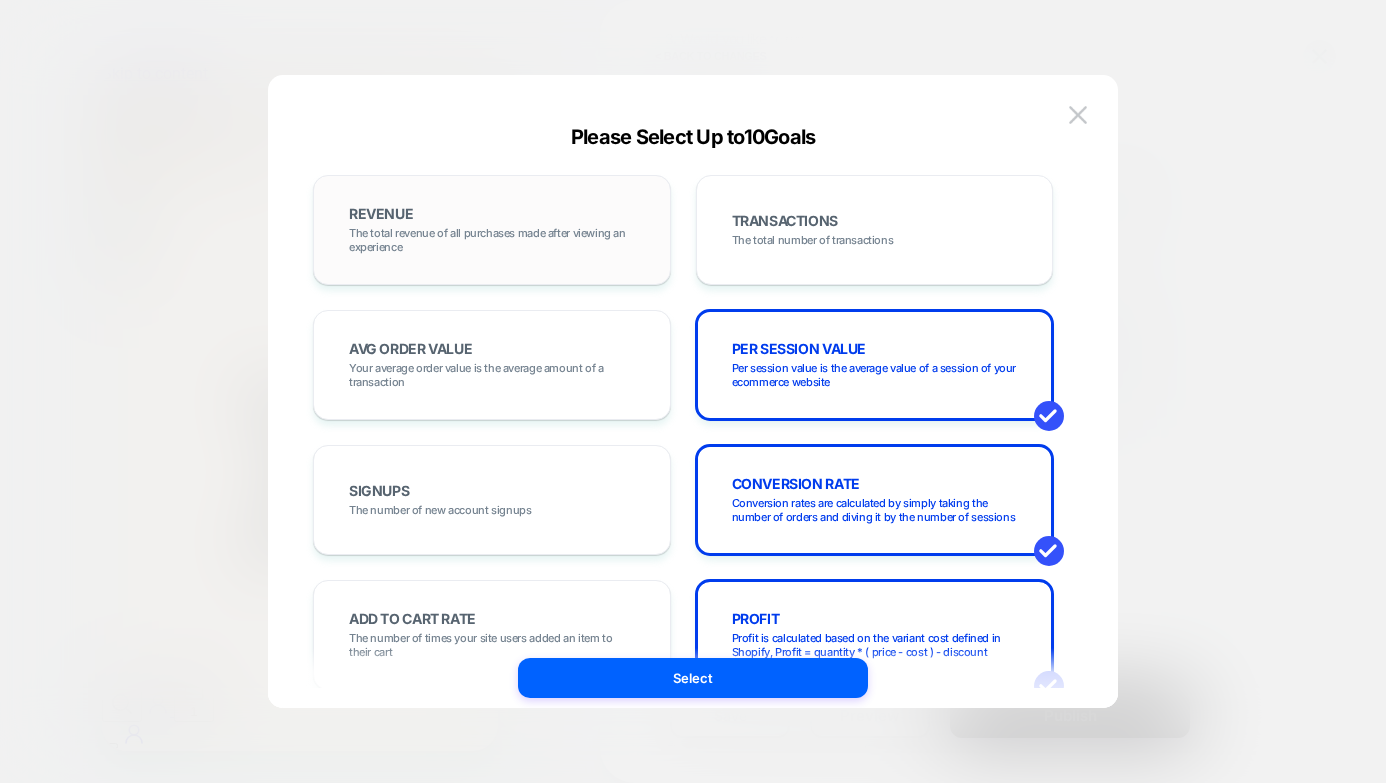click on "The total revenue of all purchases made after viewing an experience" at bounding box center (492, 240) 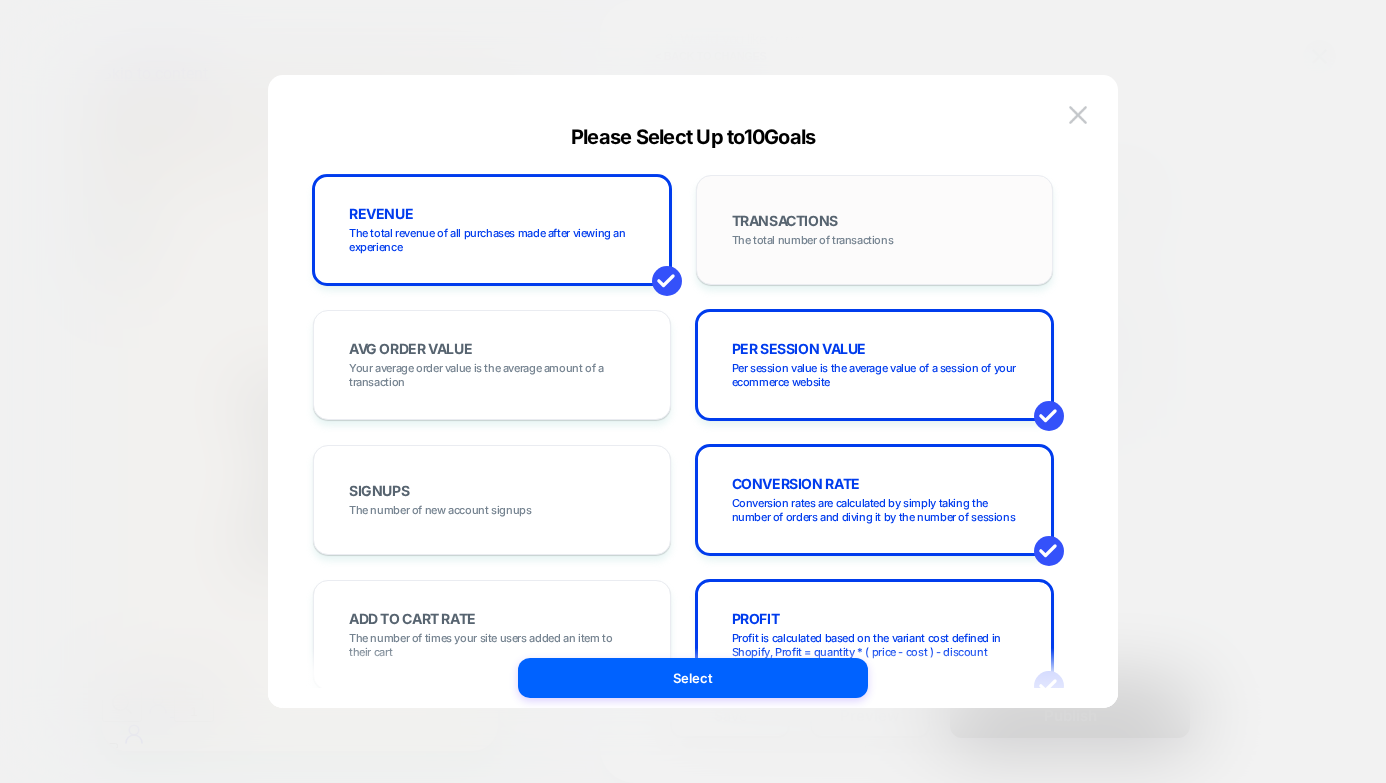 click on "TRANSACTIONS The total number of transactions" at bounding box center [875, 230] 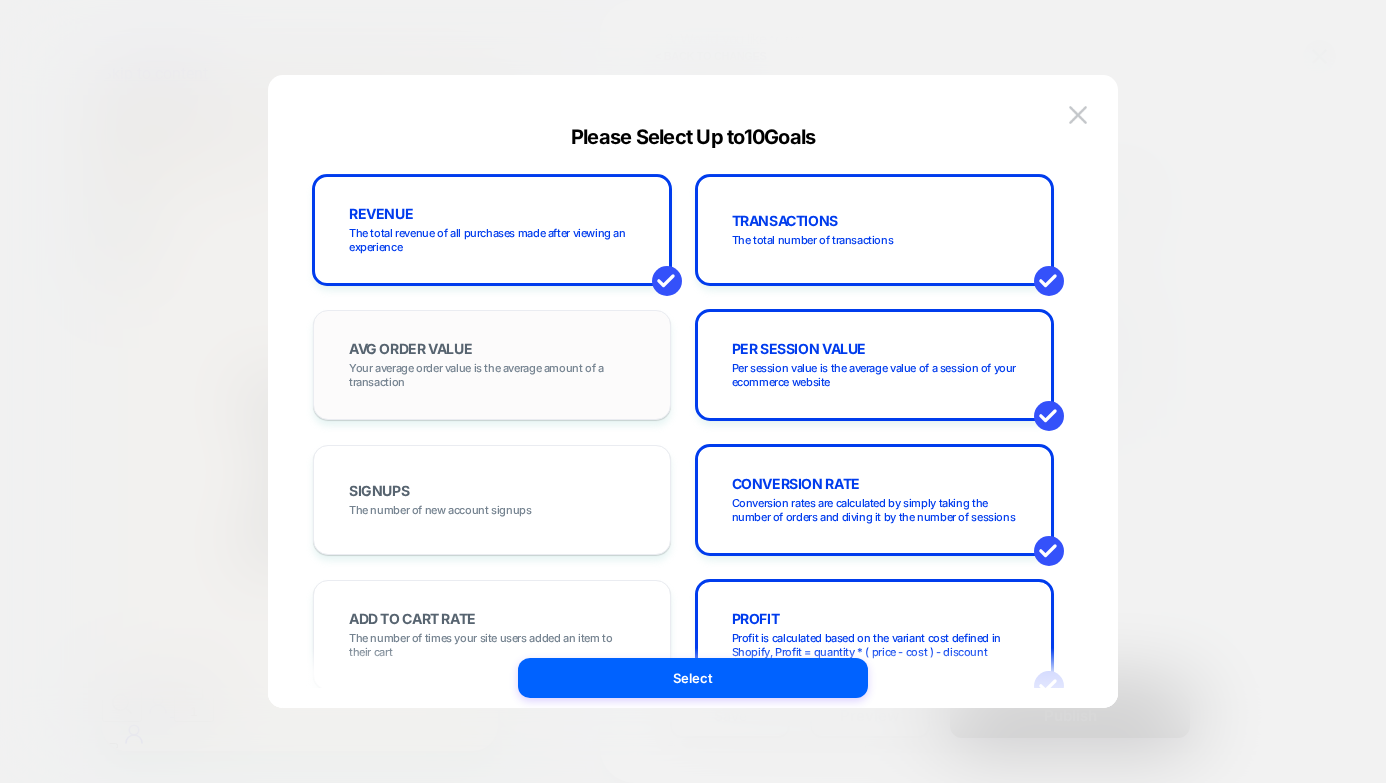 click on "Your average order value is the average amount of a transaction" at bounding box center (492, 375) 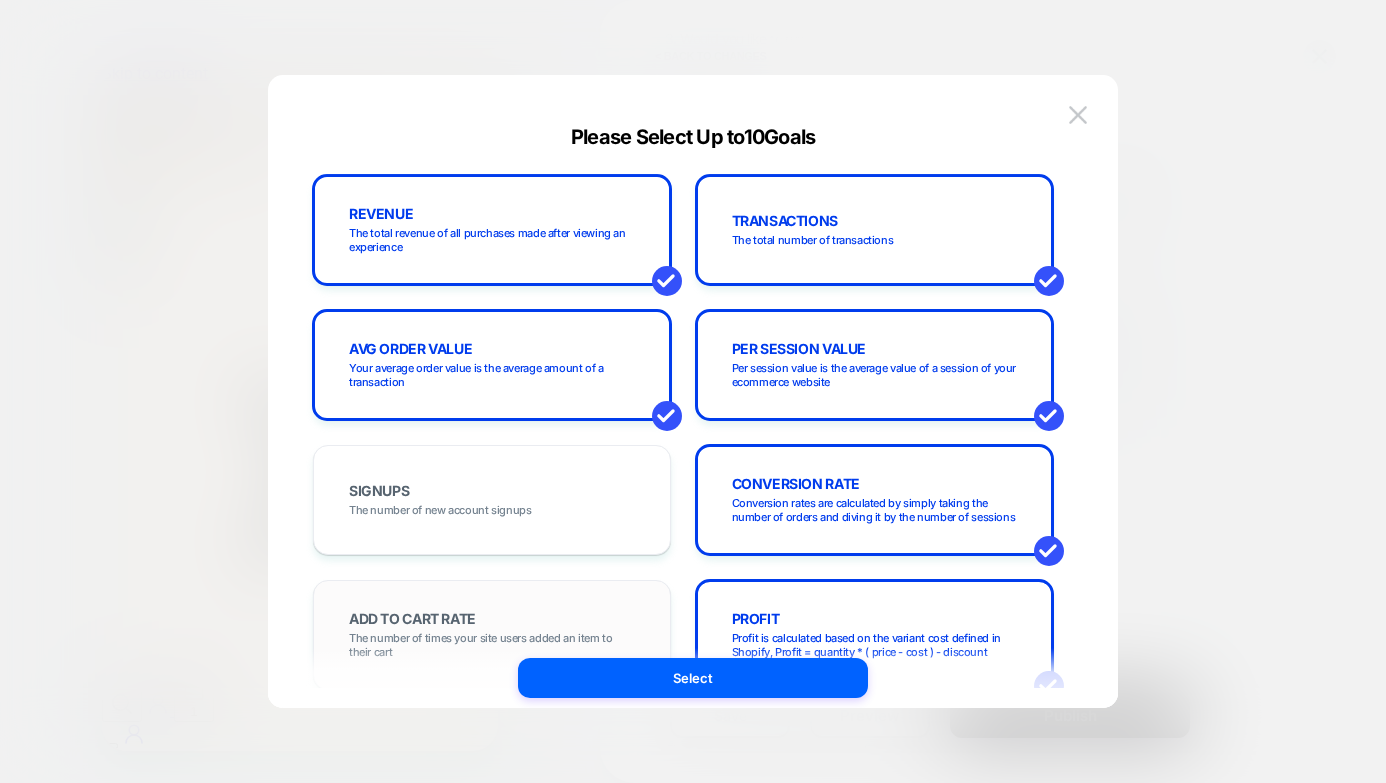 scroll, scrollTop: 352, scrollLeft: 0, axis: vertical 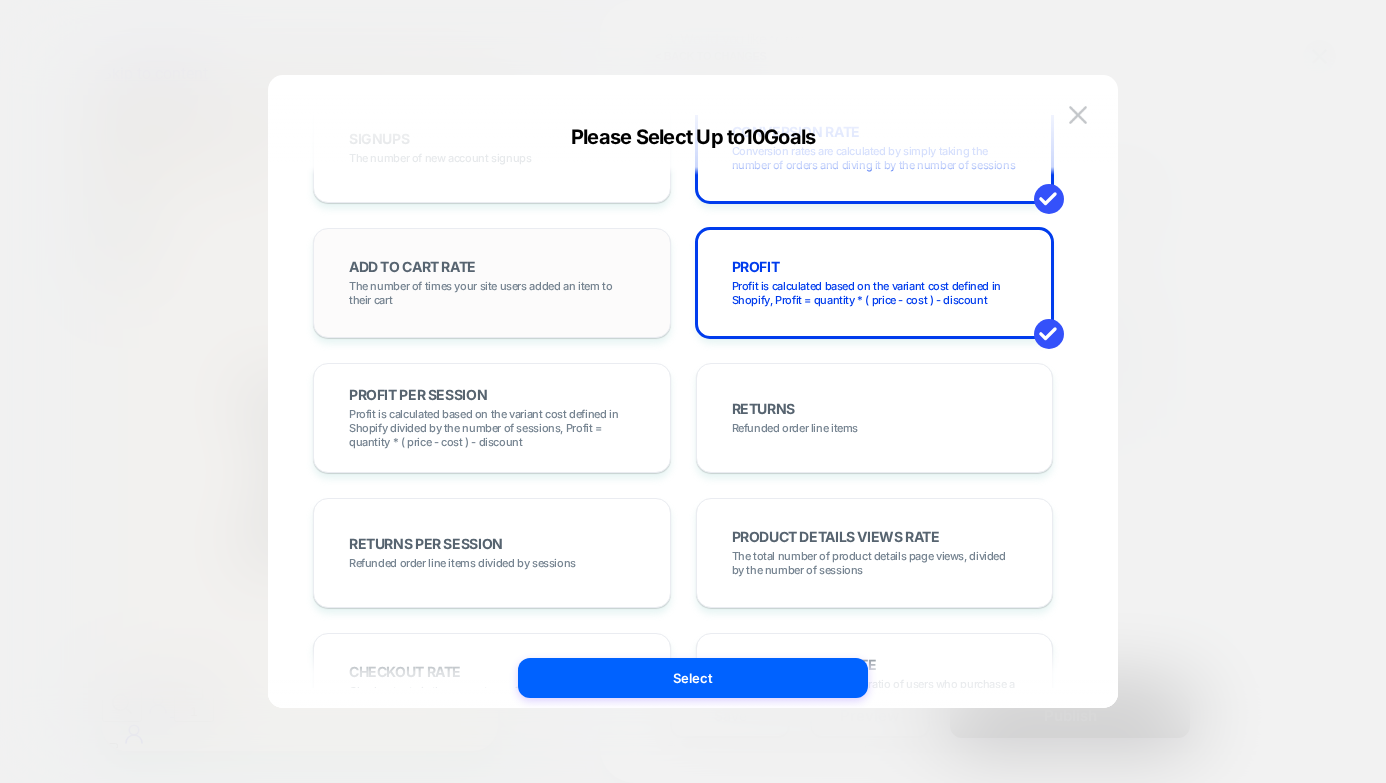 click on "The number of times your site users added an item to their cart" at bounding box center (492, 293) 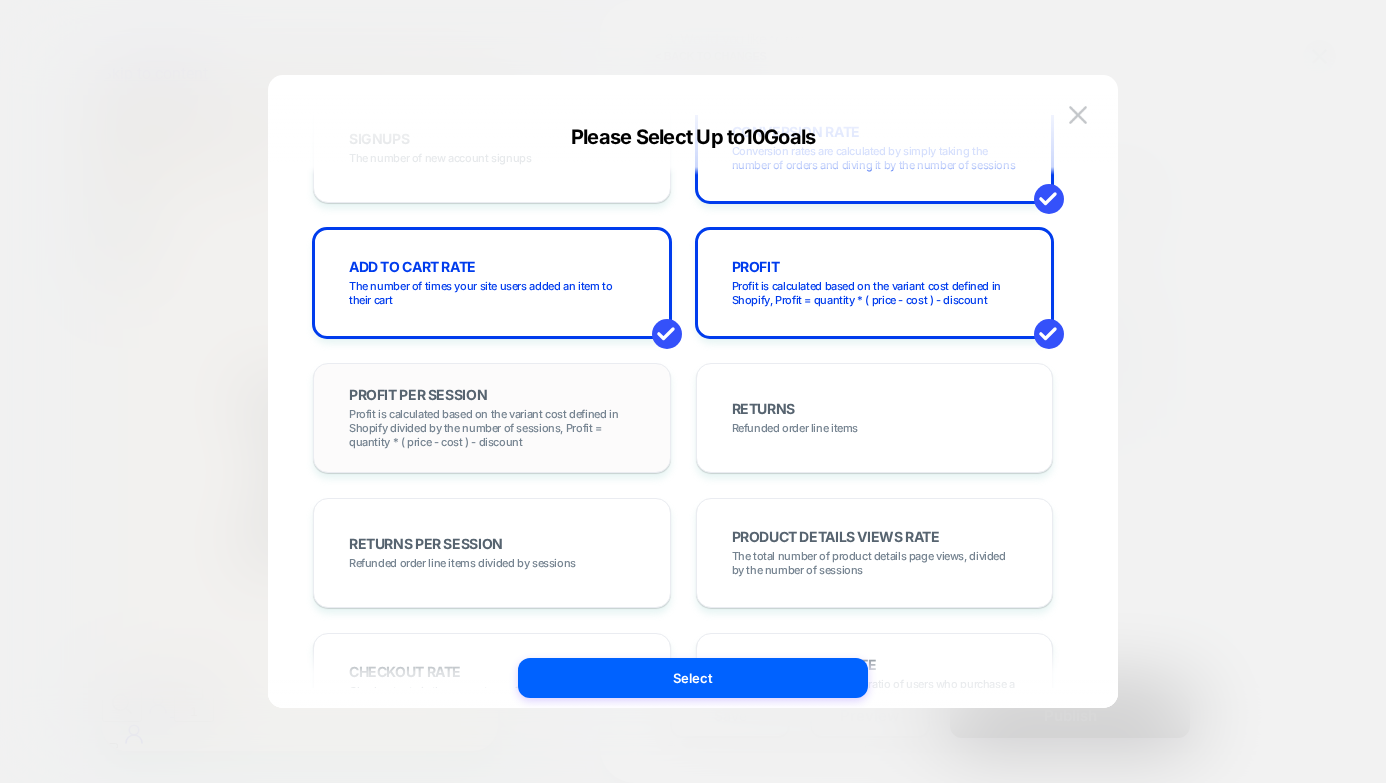 click on "Profit is calculated based on the variant cost defined in Shopify divided by the number of sessions, Profit = quantity * ( price - cost ) - discount" at bounding box center (492, 428) 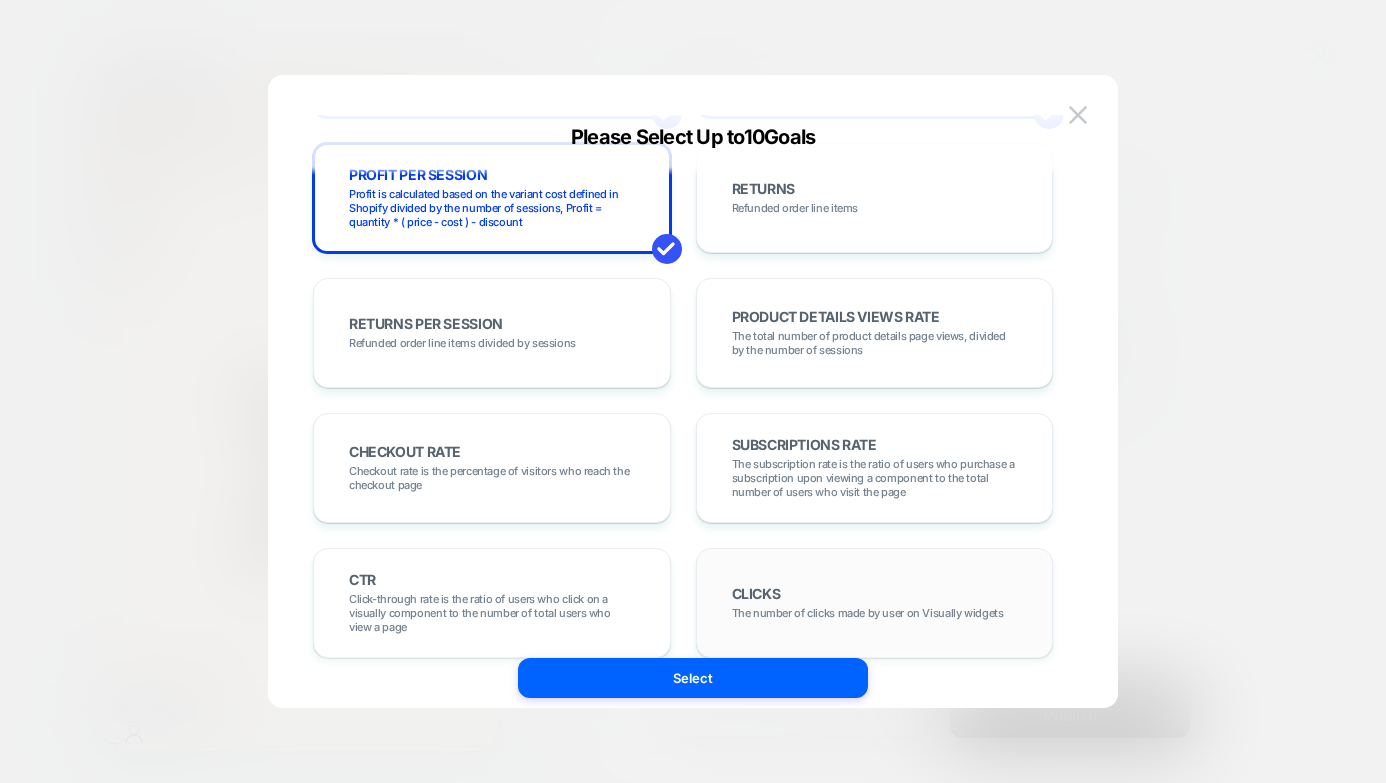 scroll, scrollTop: 575, scrollLeft: 0, axis: vertical 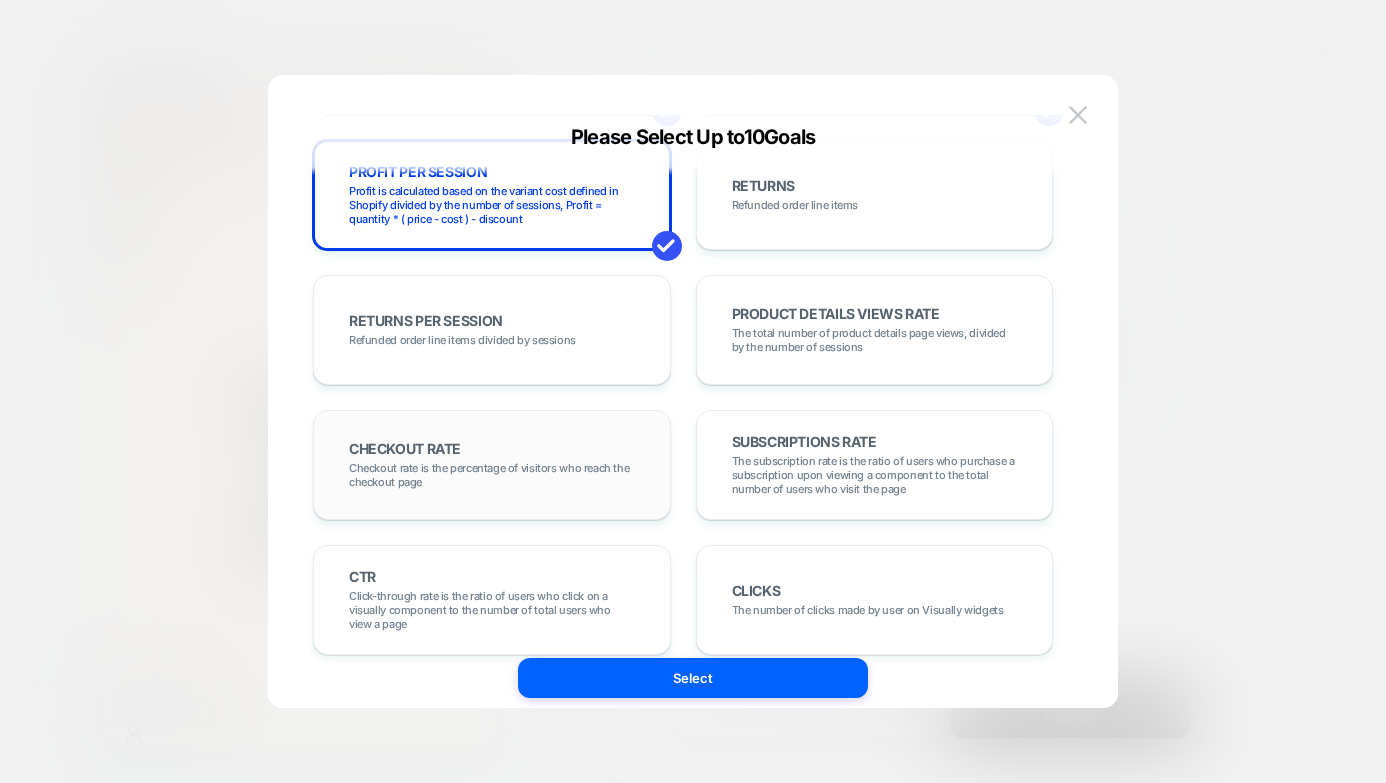 click on "Checkout rate is the percentage of visitors who reach the checkout page" at bounding box center (492, 475) 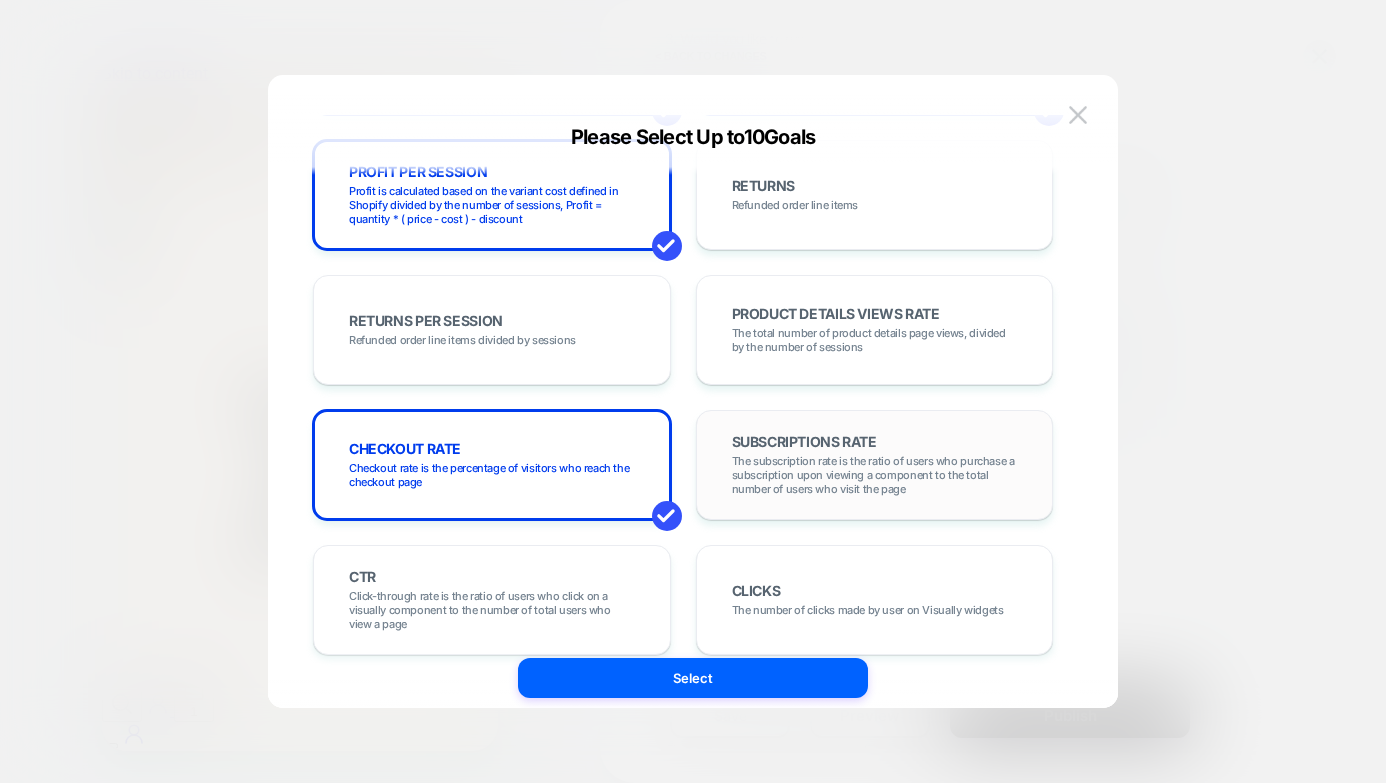 click on "The subscription rate is the ratio of users who purchase a subscription upon viewing a component to the total number of users who visit the page" at bounding box center (875, 475) 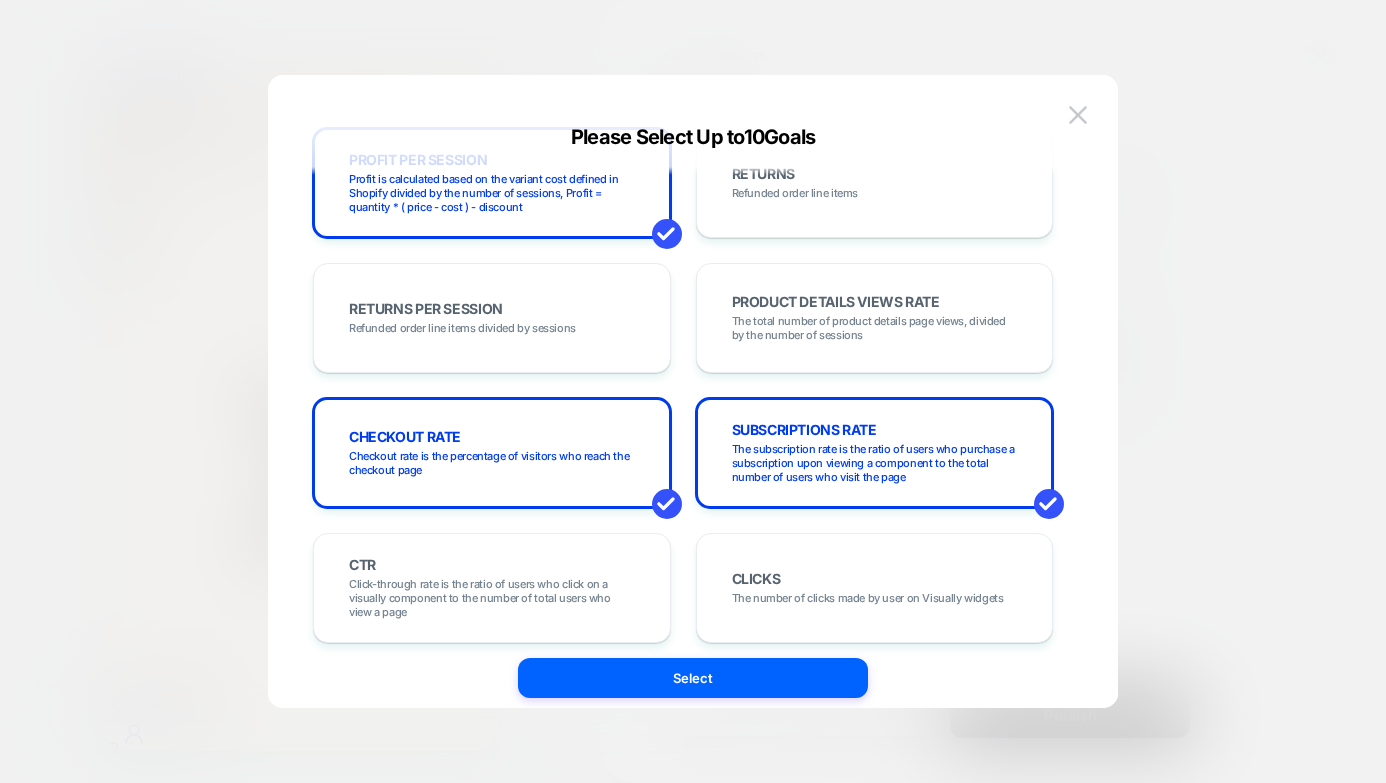 scroll, scrollTop: 602, scrollLeft: 0, axis: vertical 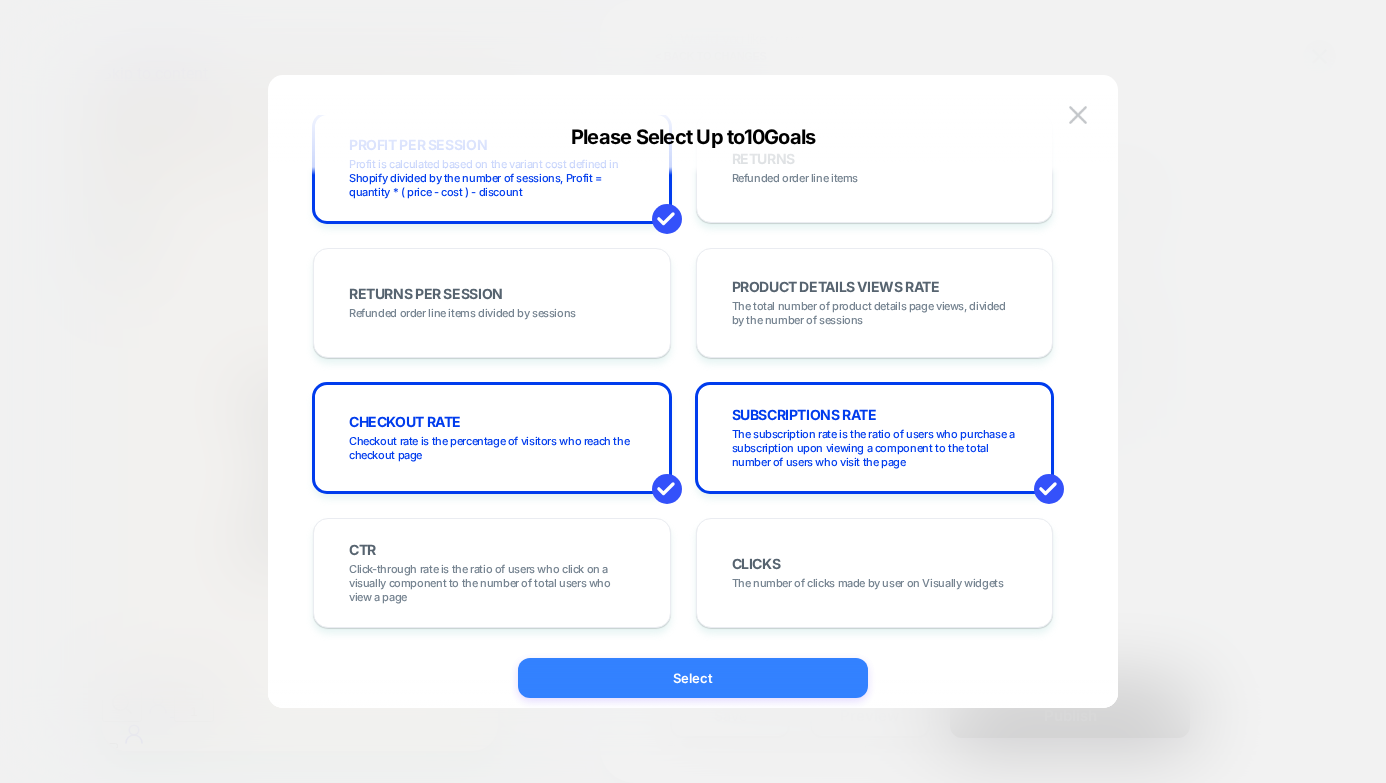 click on "Select" at bounding box center (693, 678) 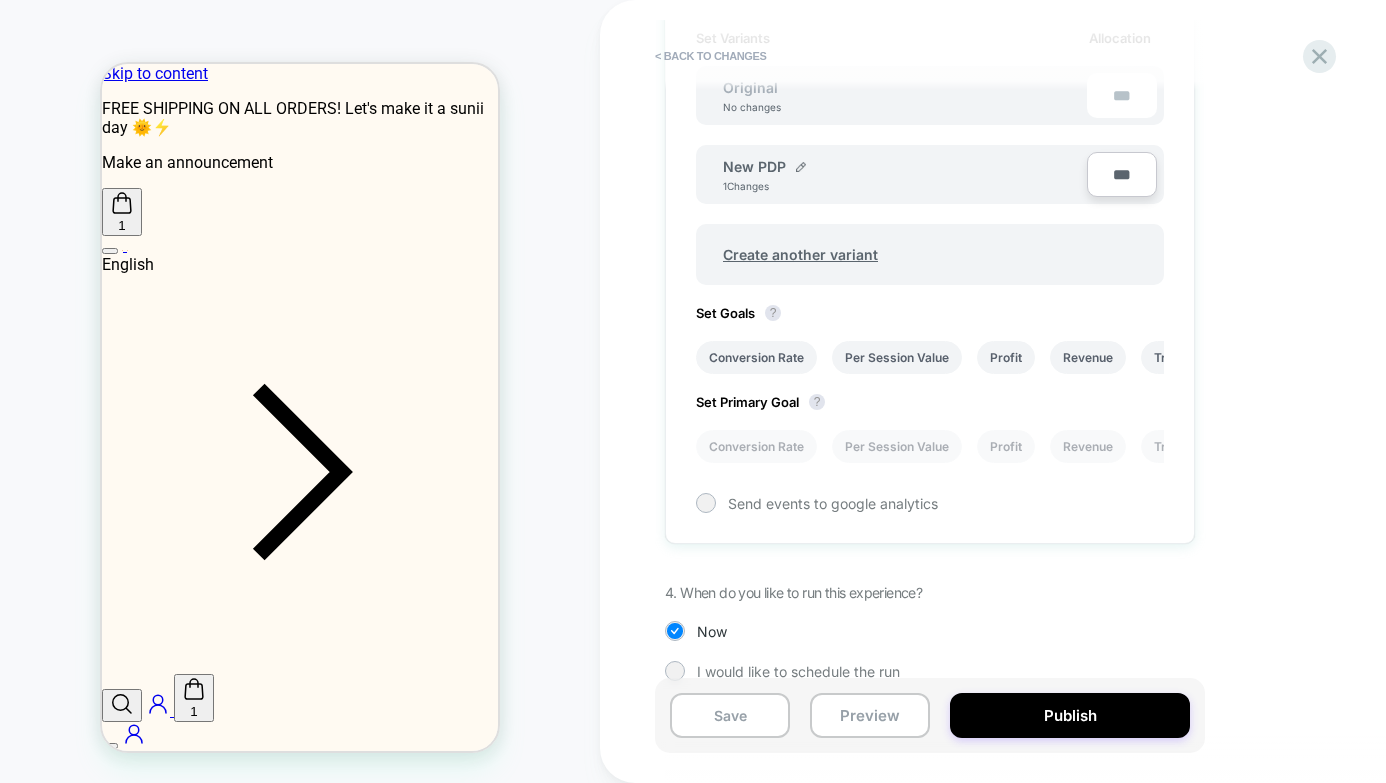 scroll, scrollTop: 688, scrollLeft: 0, axis: vertical 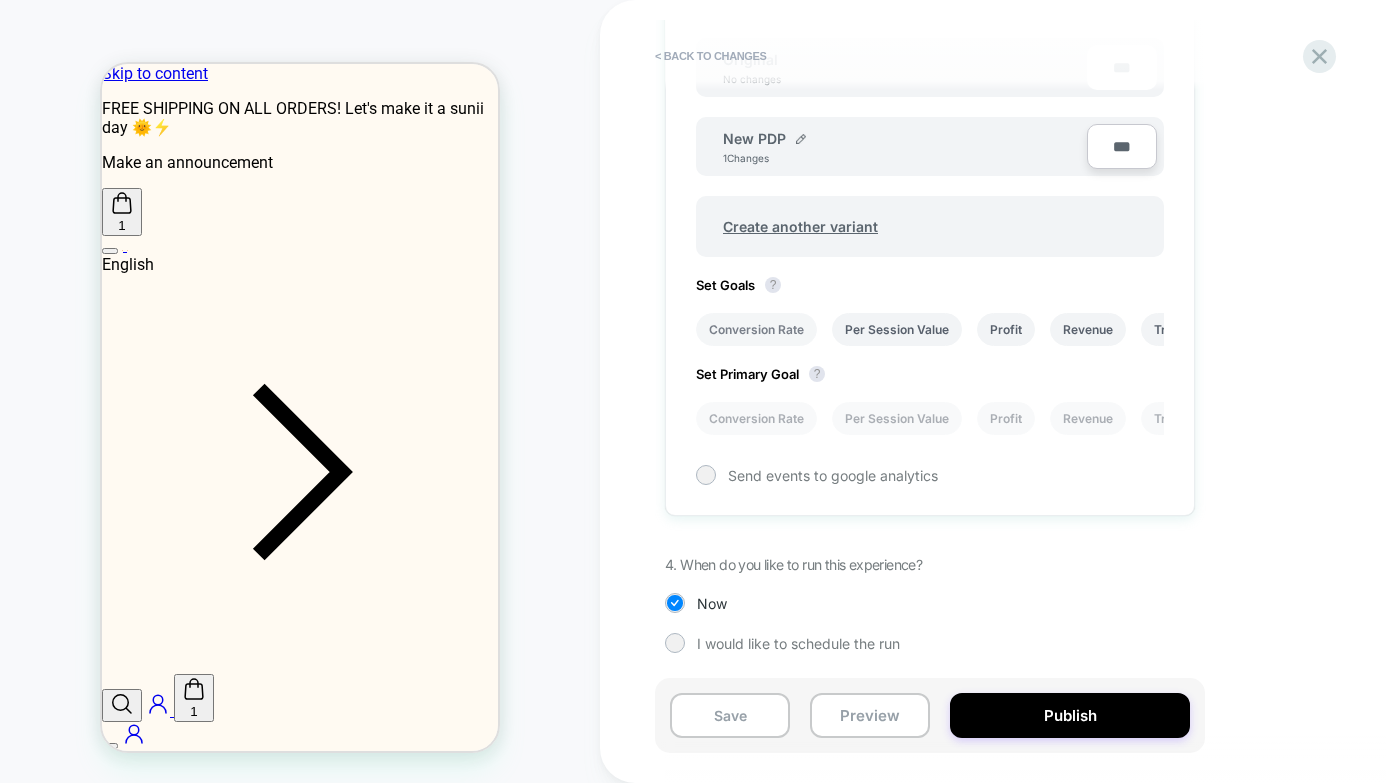 click on "Conversion Rate" at bounding box center (756, 329) 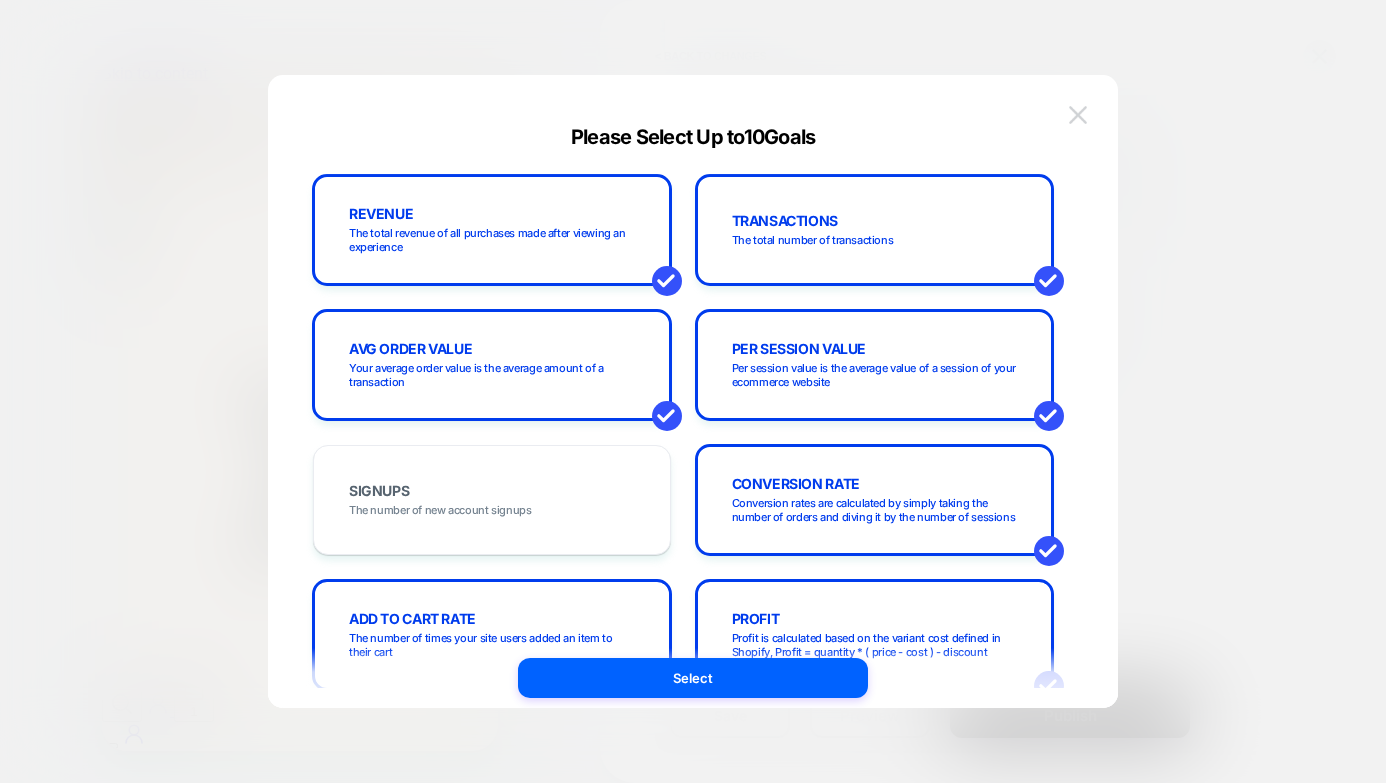click at bounding box center (1078, 115) 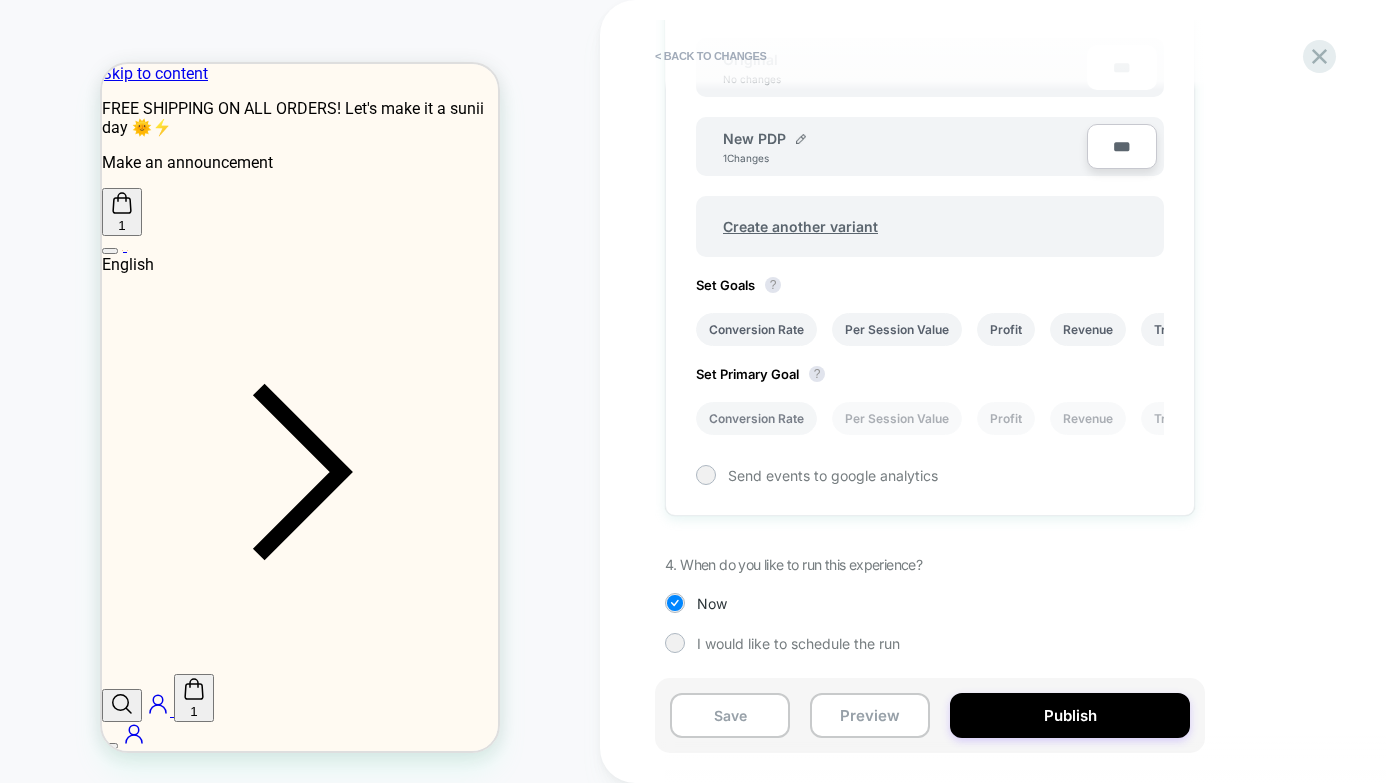 click on "Conversion Rate" at bounding box center (756, 418) 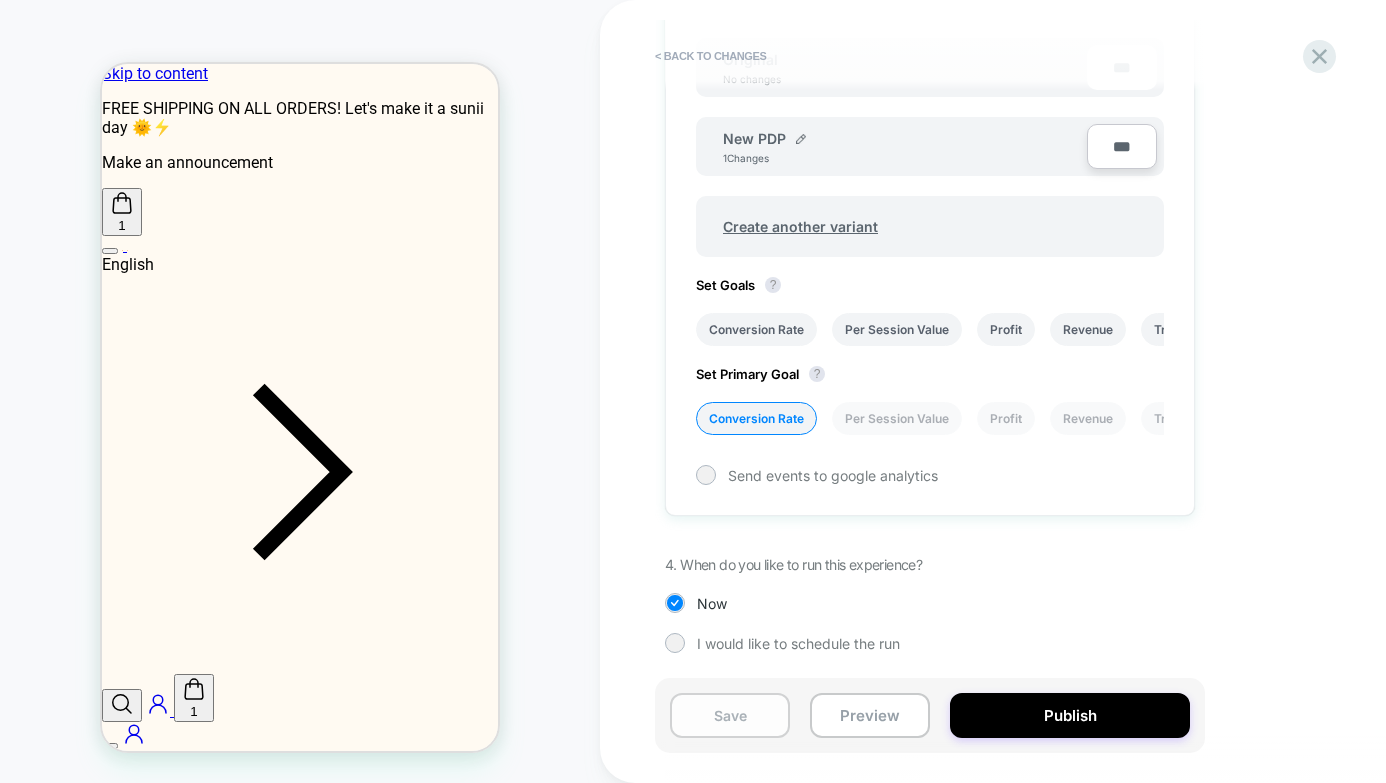 click on "Save" at bounding box center [730, 715] 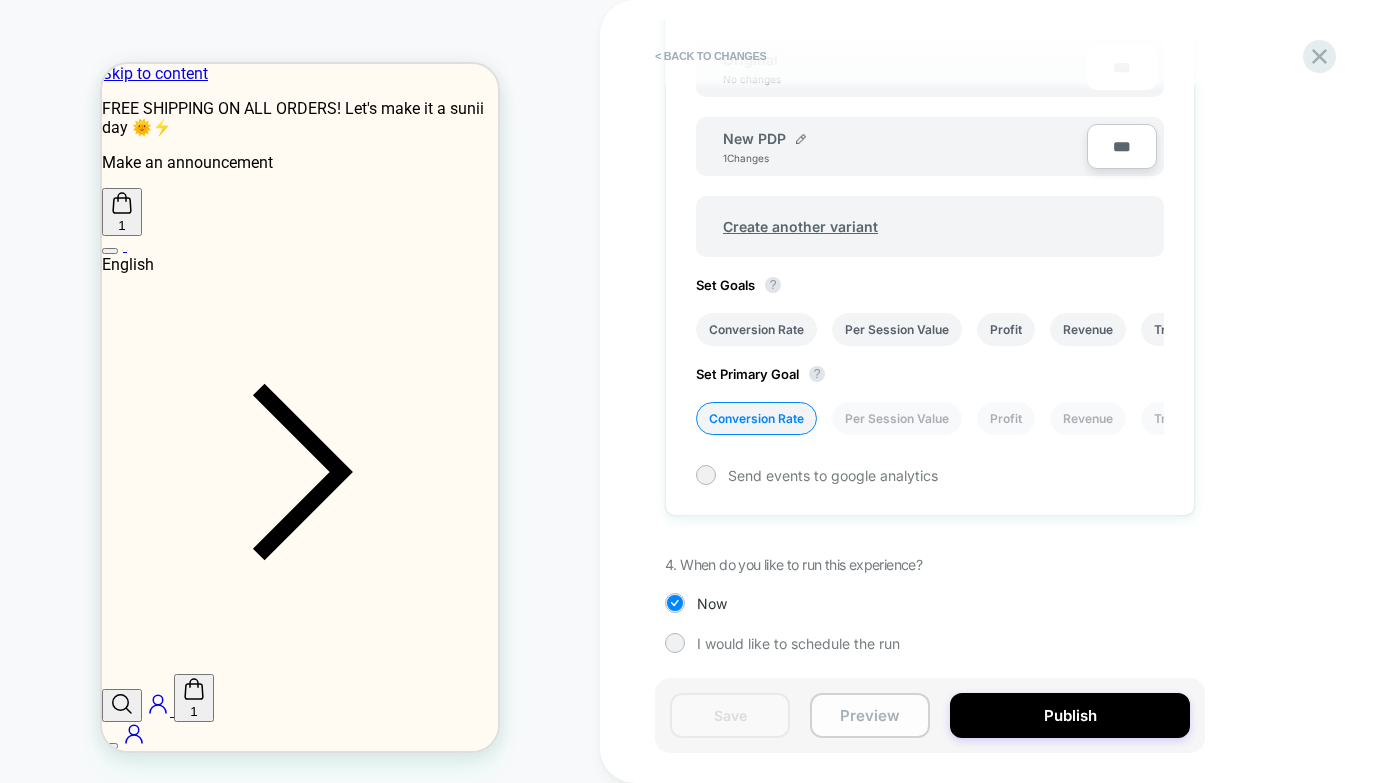 click on "Preview" at bounding box center [870, 715] 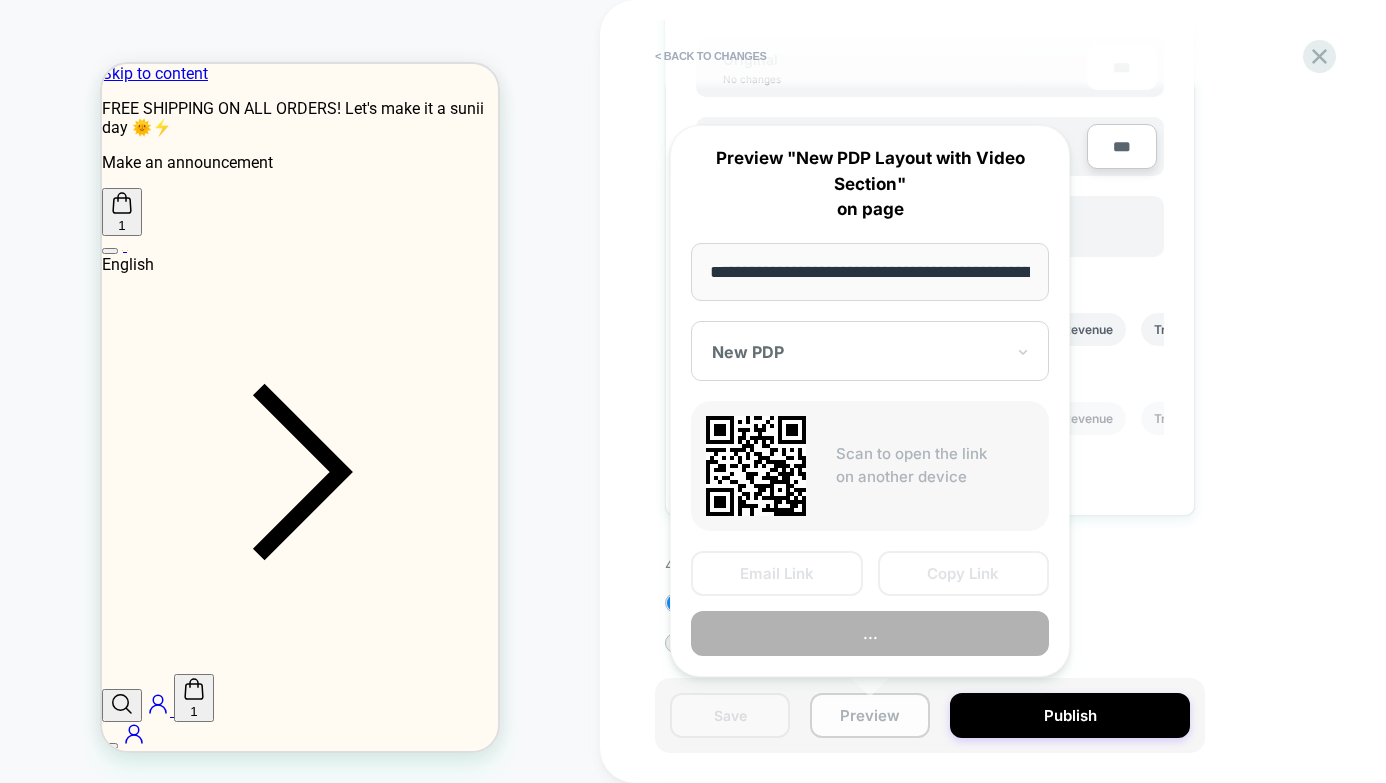 scroll, scrollTop: 0, scrollLeft: 247, axis: horizontal 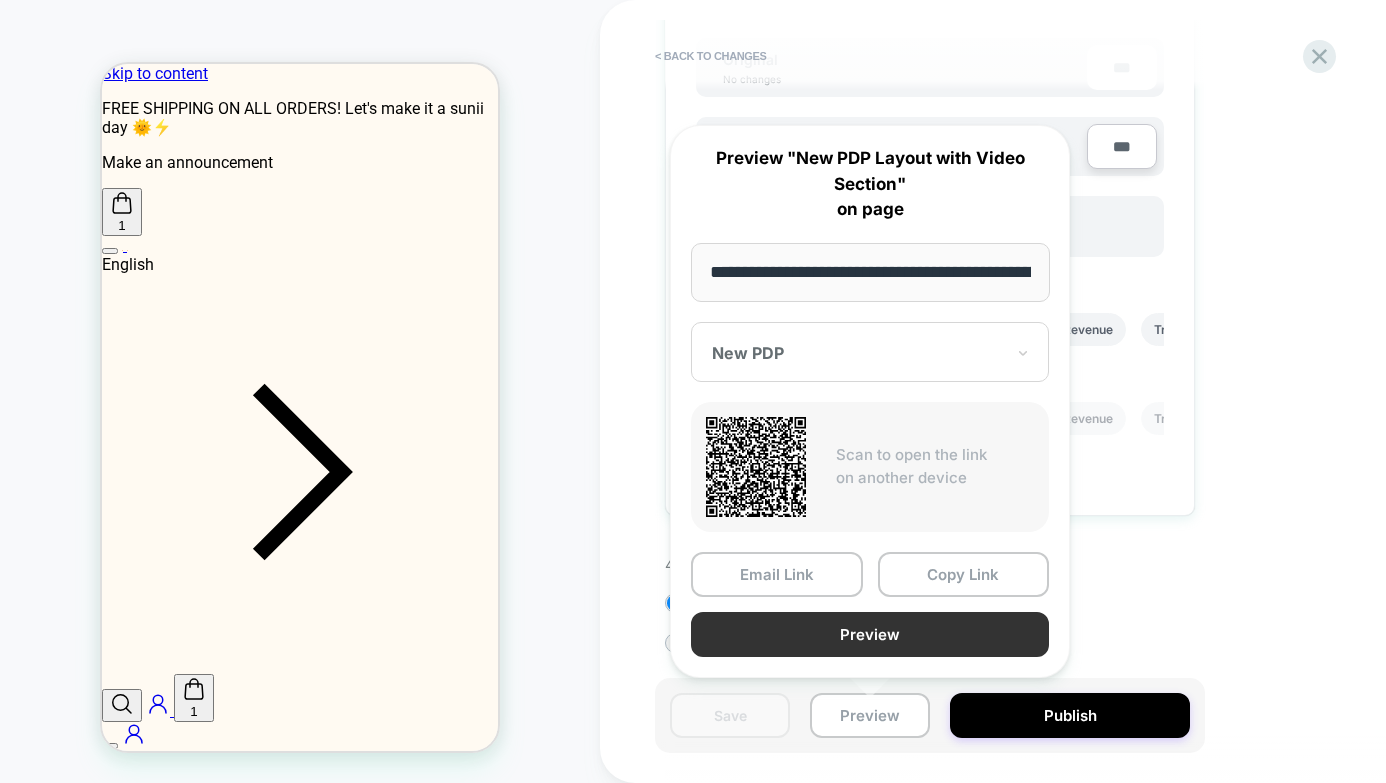 click on "Preview" at bounding box center [870, 634] 